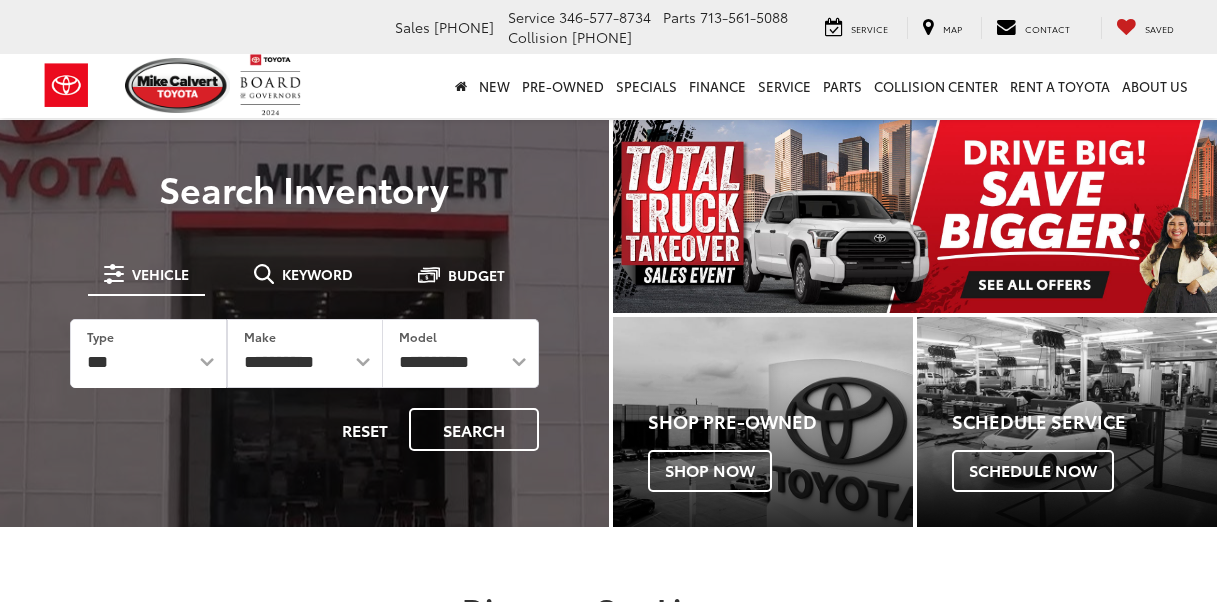 scroll, scrollTop: 0, scrollLeft: 0, axis: both 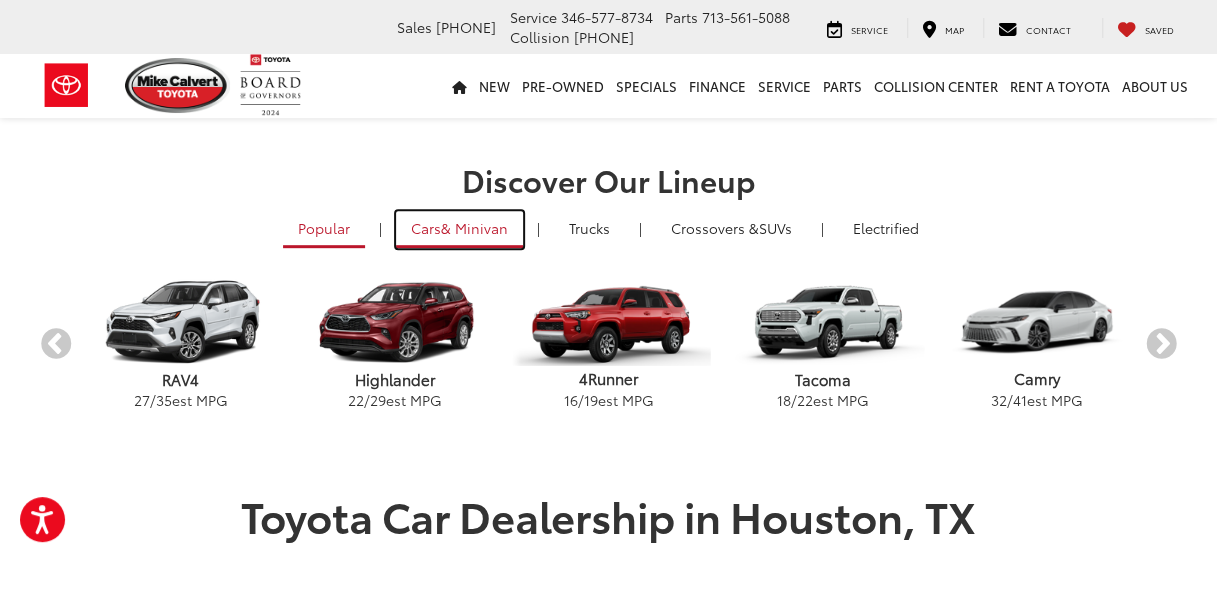 click on "& Minivan" at bounding box center (474, 228) 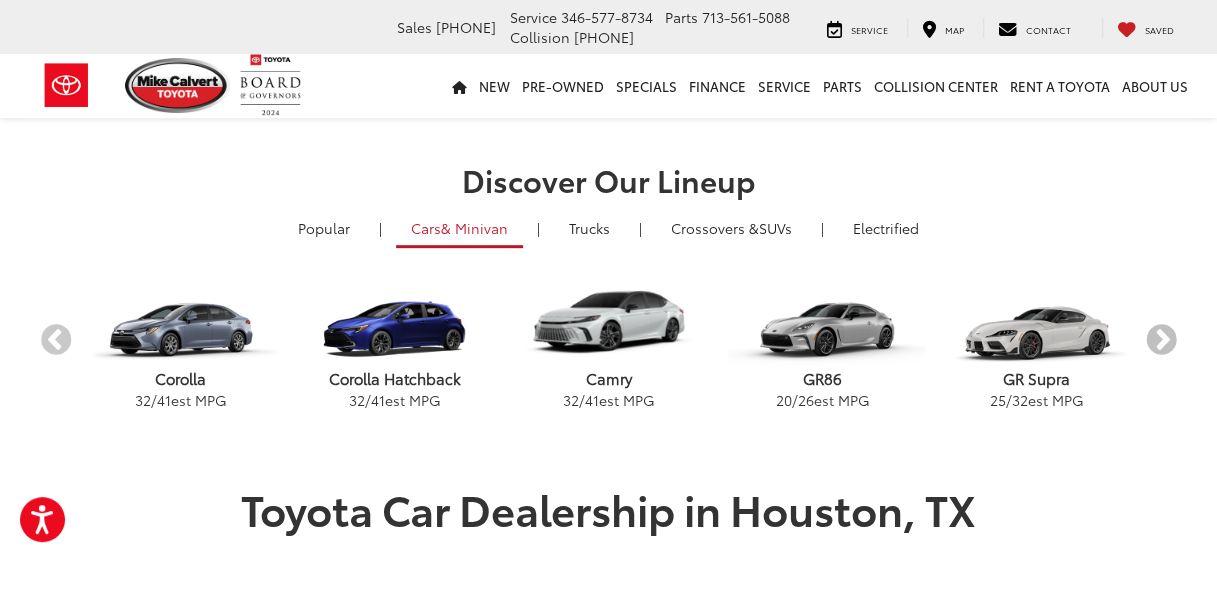 click on "Next" at bounding box center (1161, 341) 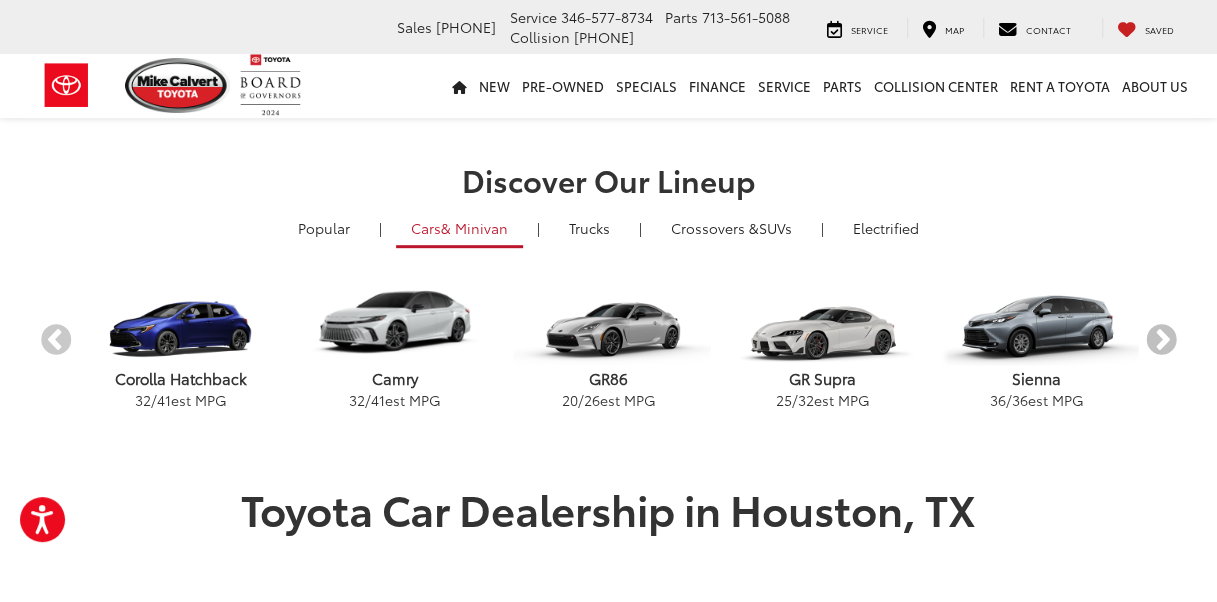 click on "Next" at bounding box center (1161, 341) 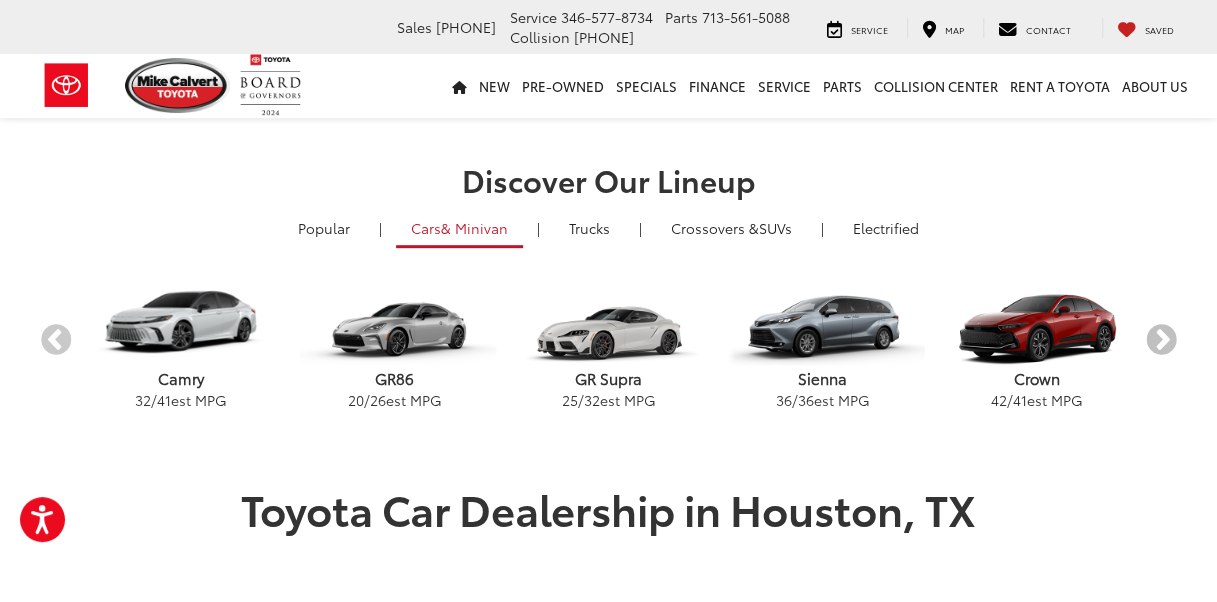 click on "Next" at bounding box center (1161, 341) 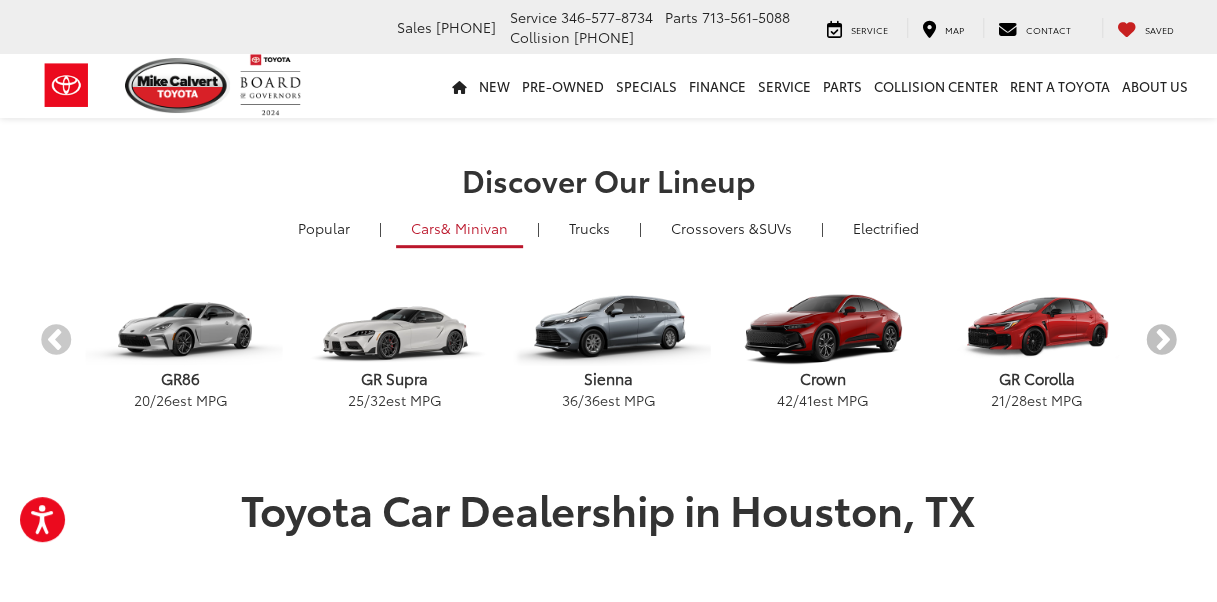click on "Next" at bounding box center (1161, 341) 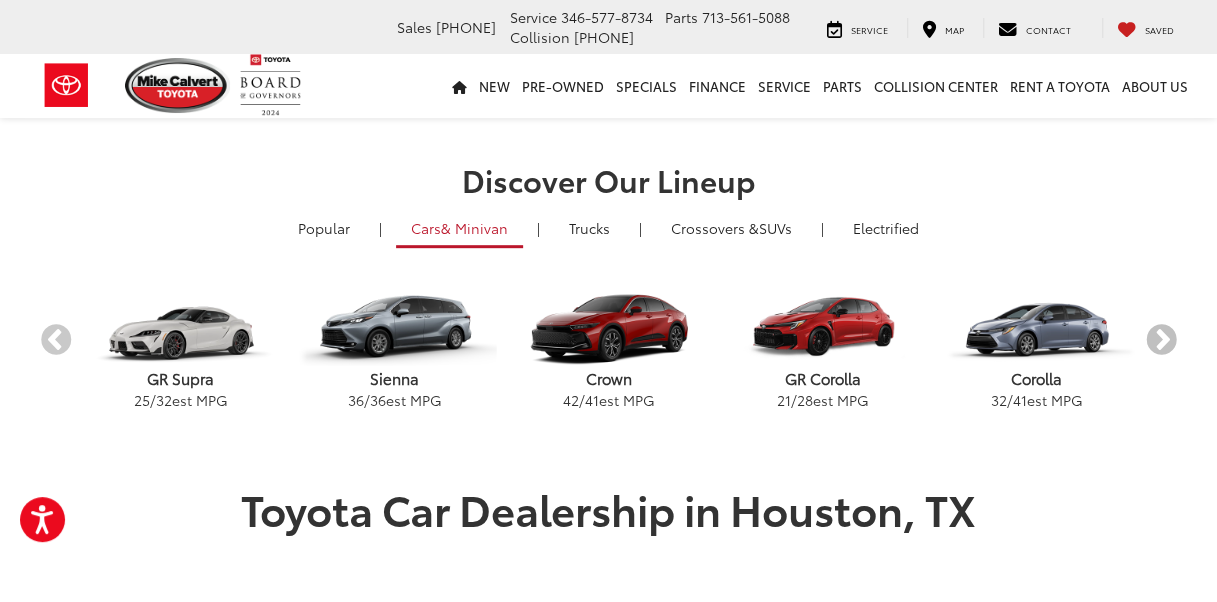 click on "Next" at bounding box center (1161, 341) 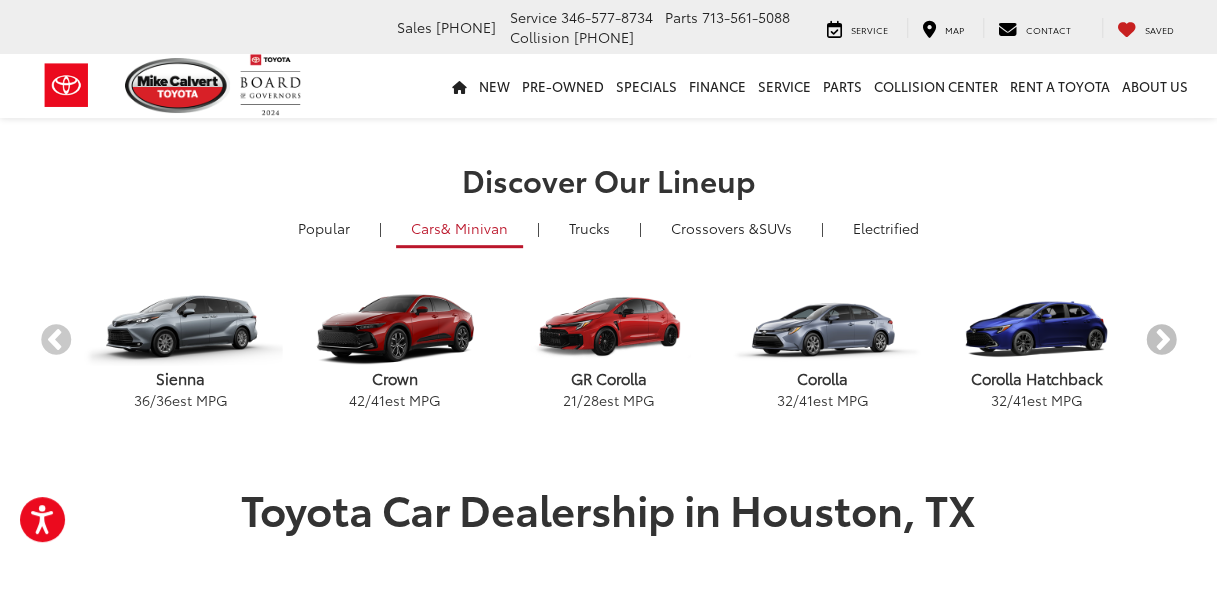 click on "Next" at bounding box center (1161, 341) 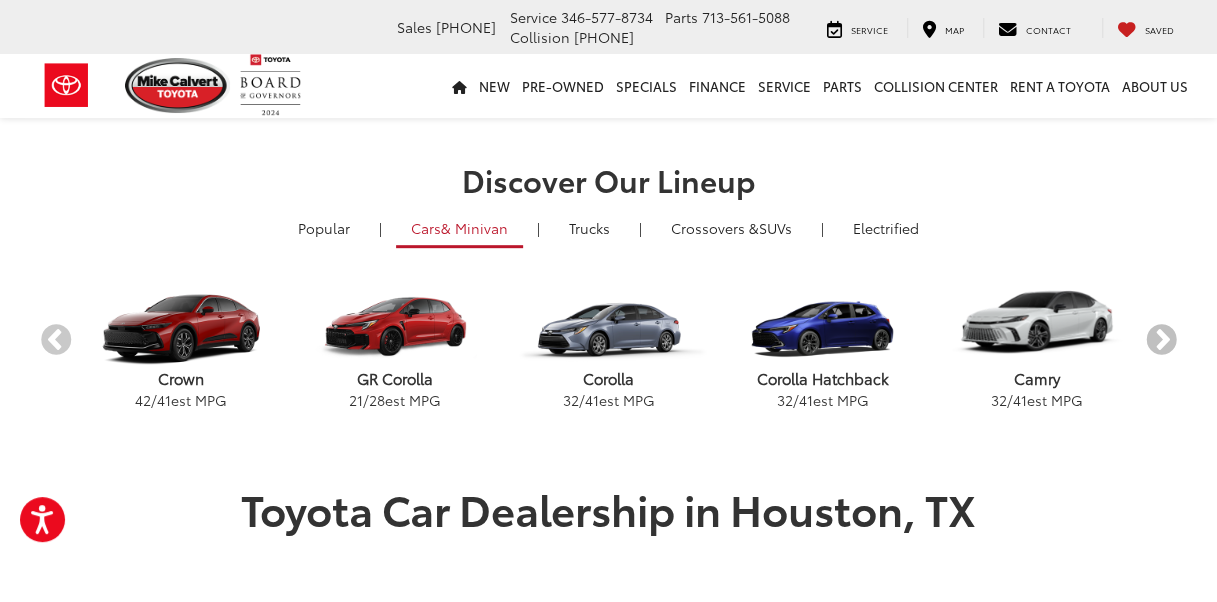 click on "Next" at bounding box center [1161, 341] 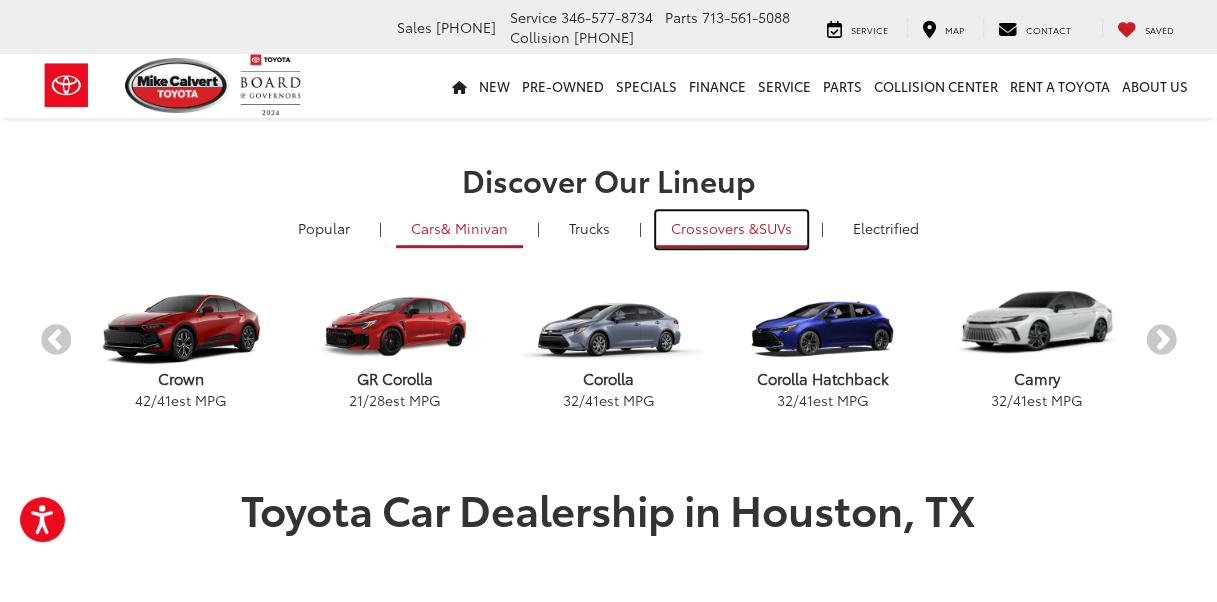click on "Crossovers &" at bounding box center (715, 228) 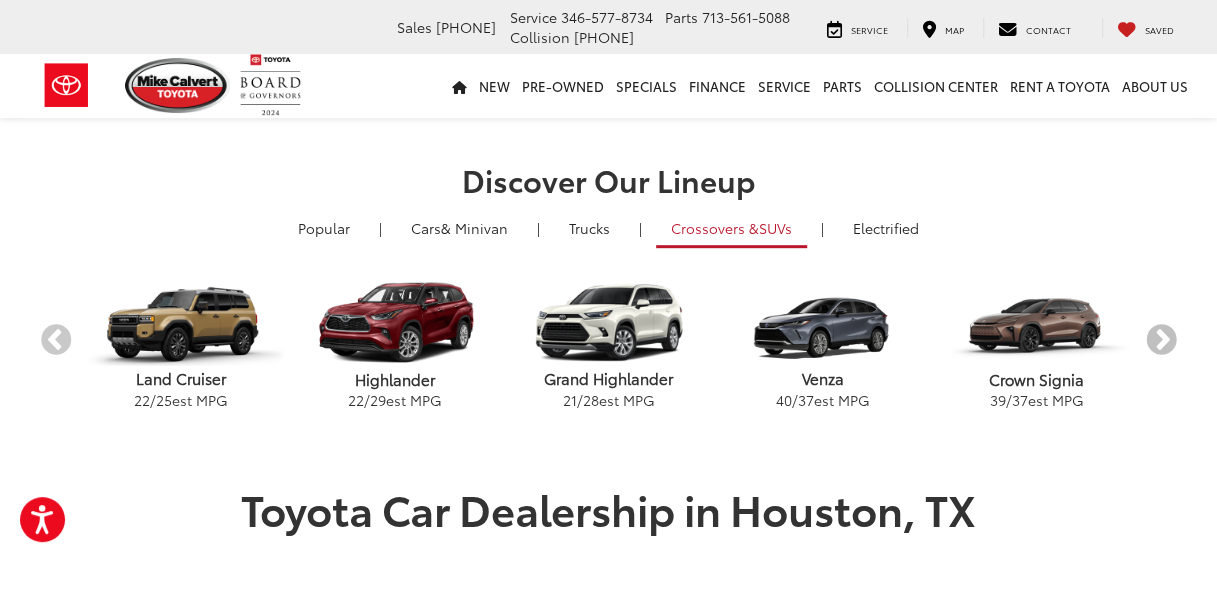 click on "Next" at bounding box center (1161, 341) 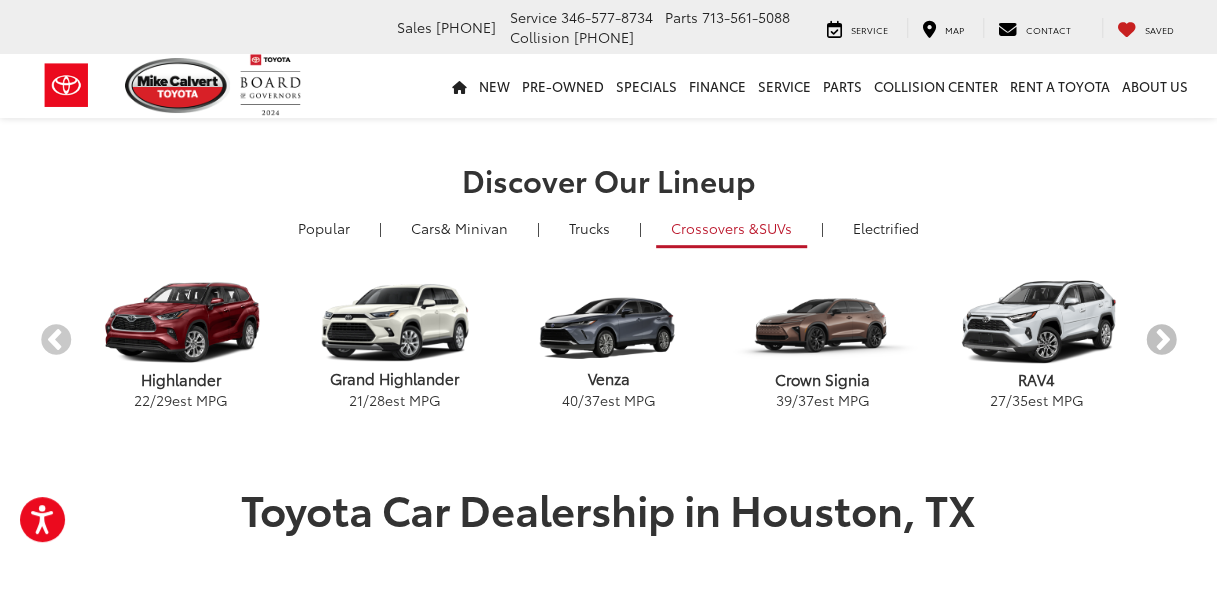 click on "Next" at bounding box center [1161, 341] 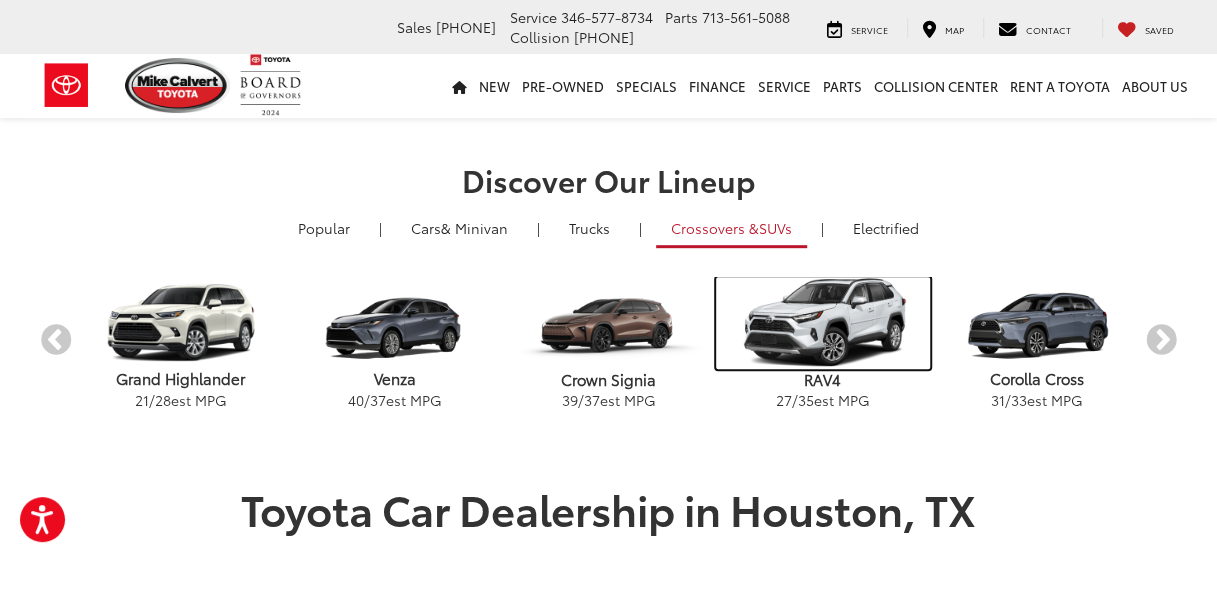 click at bounding box center (823, 322) 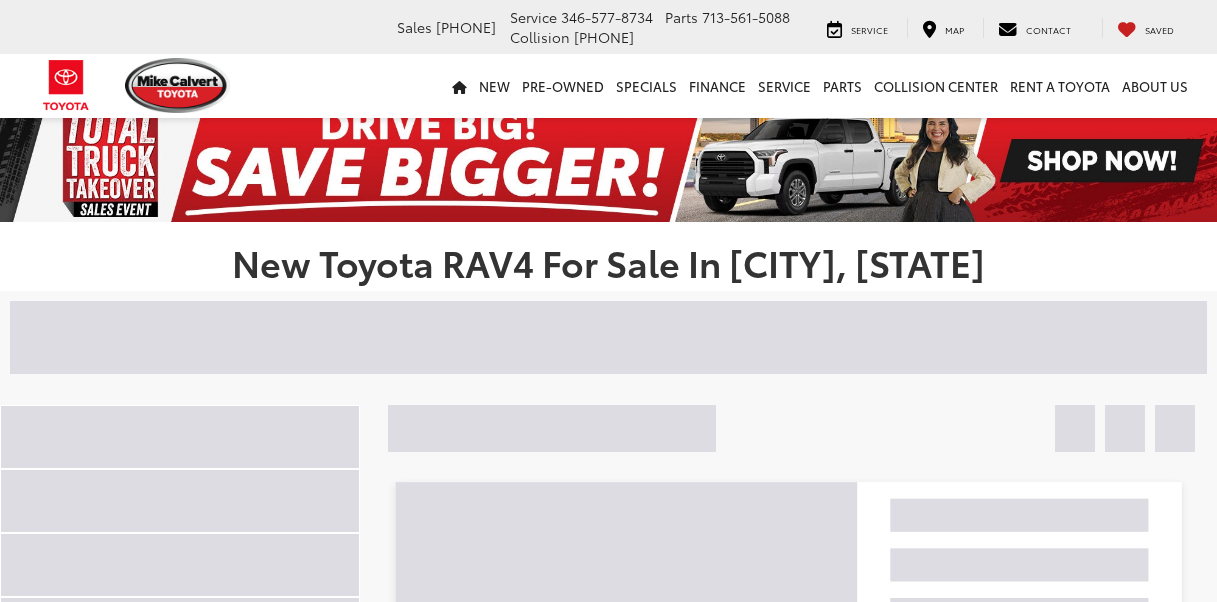 scroll, scrollTop: 0, scrollLeft: 0, axis: both 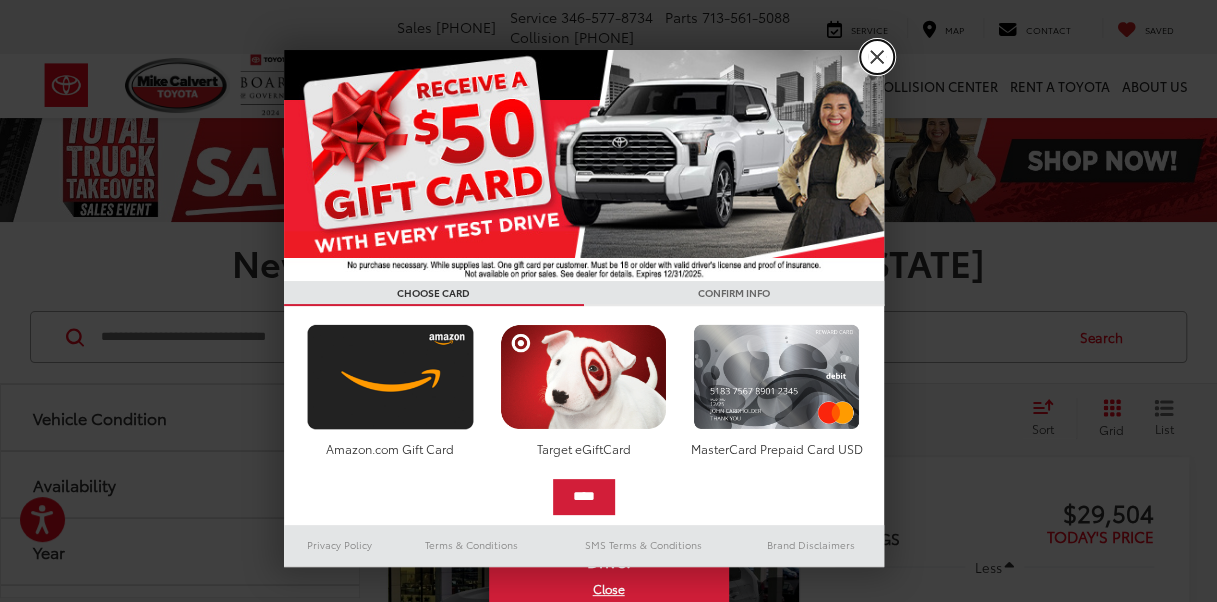 click on "X" at bounding box center (877, 57) 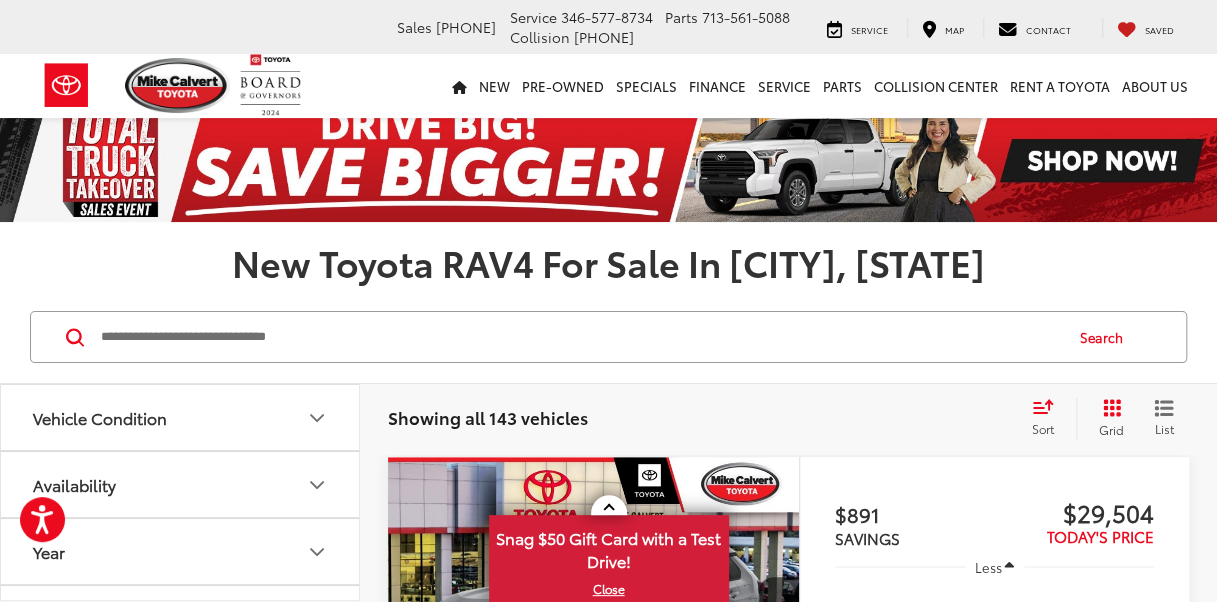 scroll, scrollTop: 246, scrollLeft: 0, axis: vertical 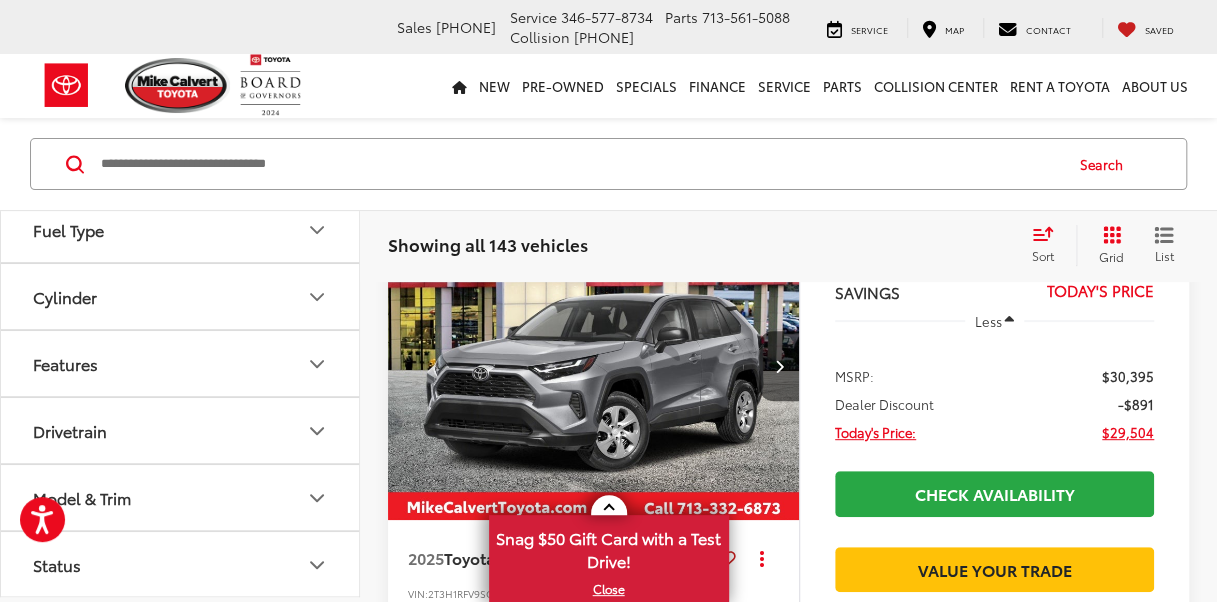click on "Features" at bounding box center (181, 363) 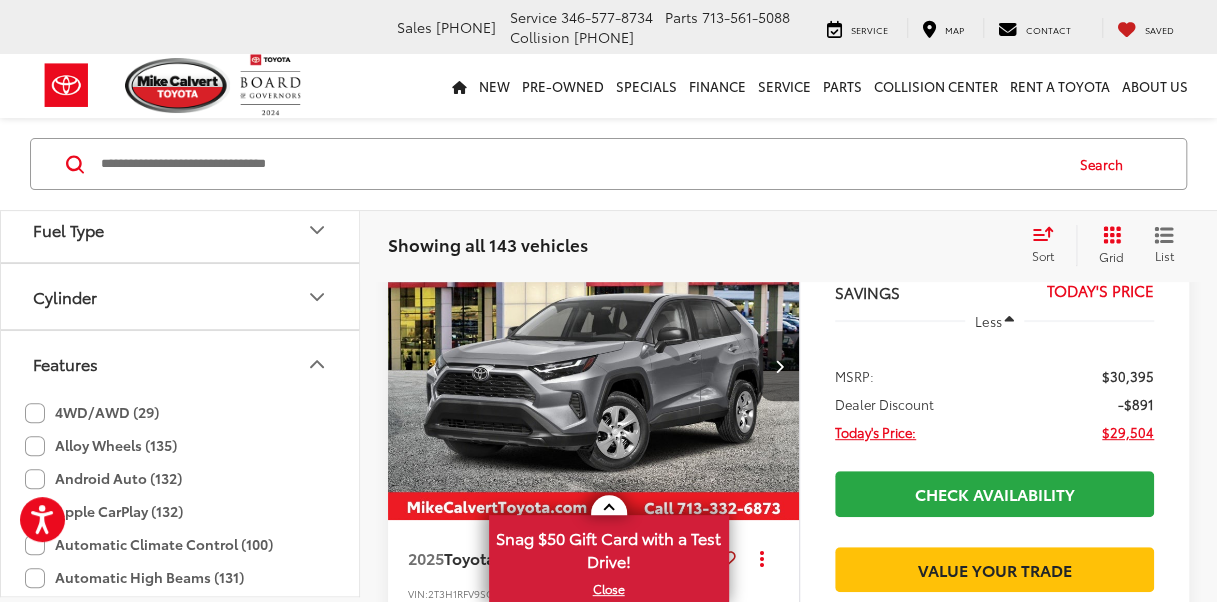 click on "Features" at bounding box center [181, 363] 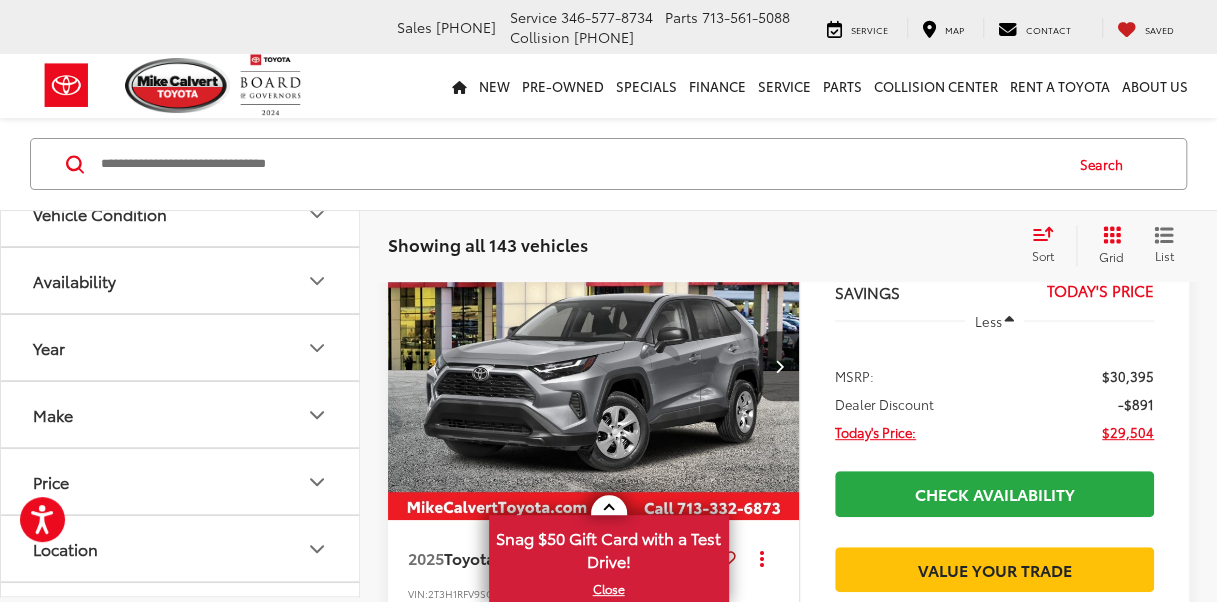 scroll, scrollTop: 0, scrollLeft: 0, axis: both 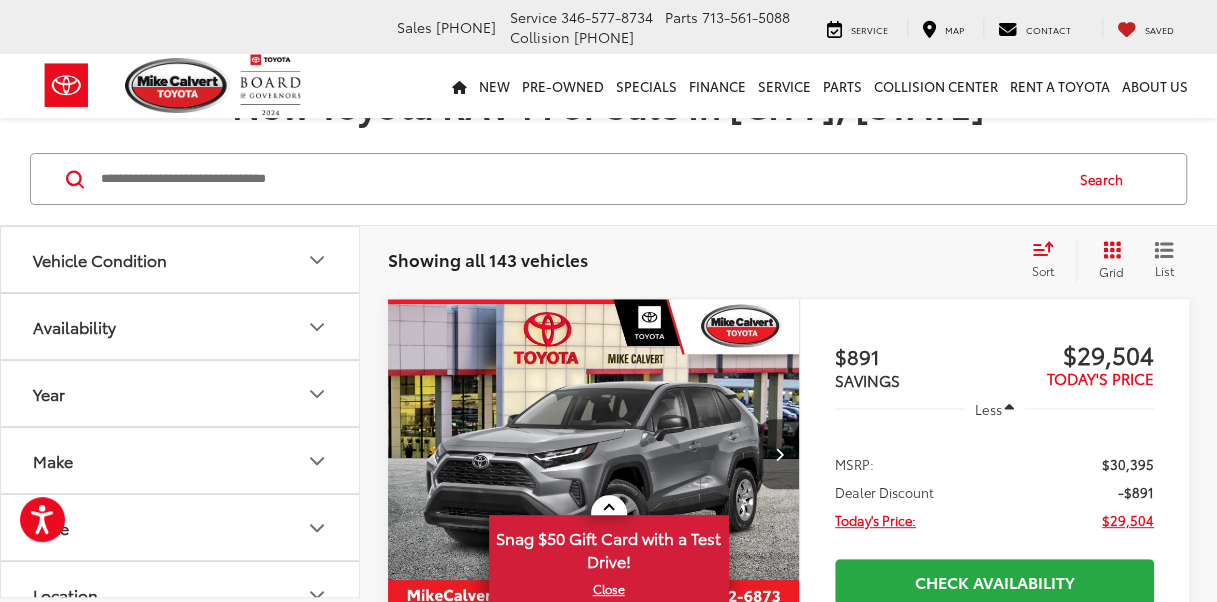 click on "Year" at bounding box center (181, 393) 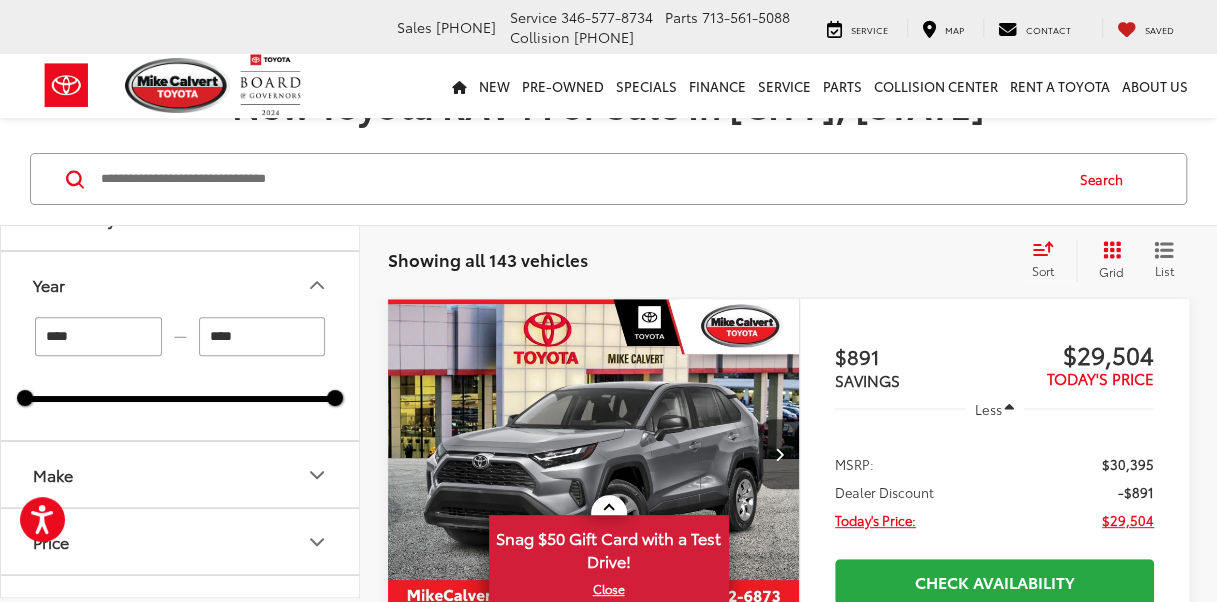 scroll, scrollTop: 142, scrollLeft: 0, axis: vertical 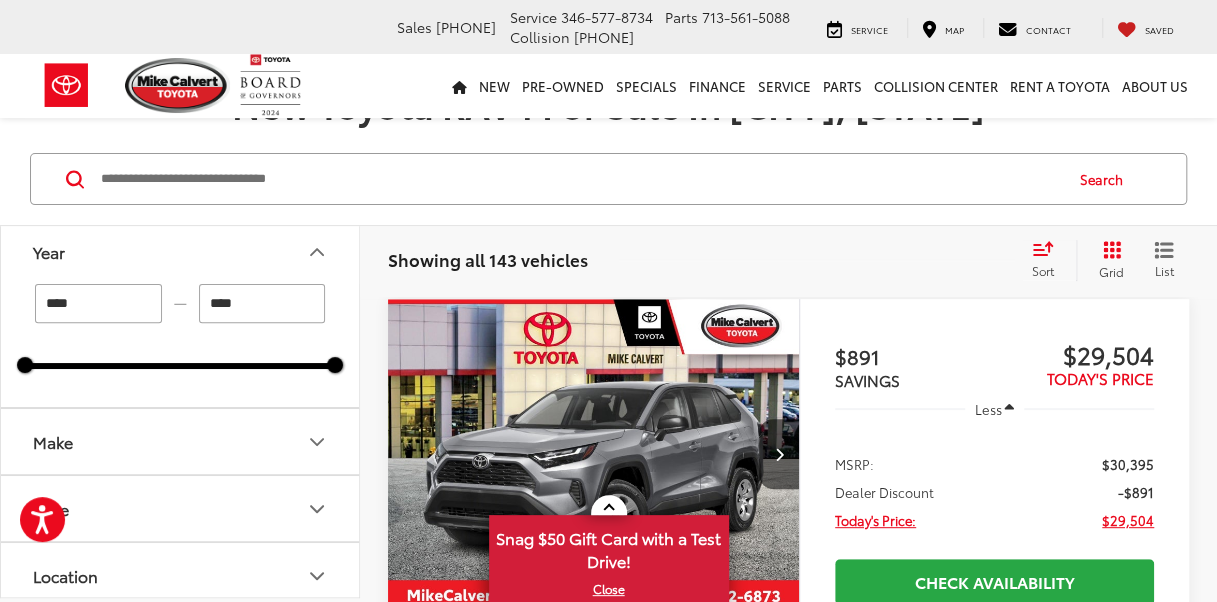 click on "Make" at bounding box center (181, 441) 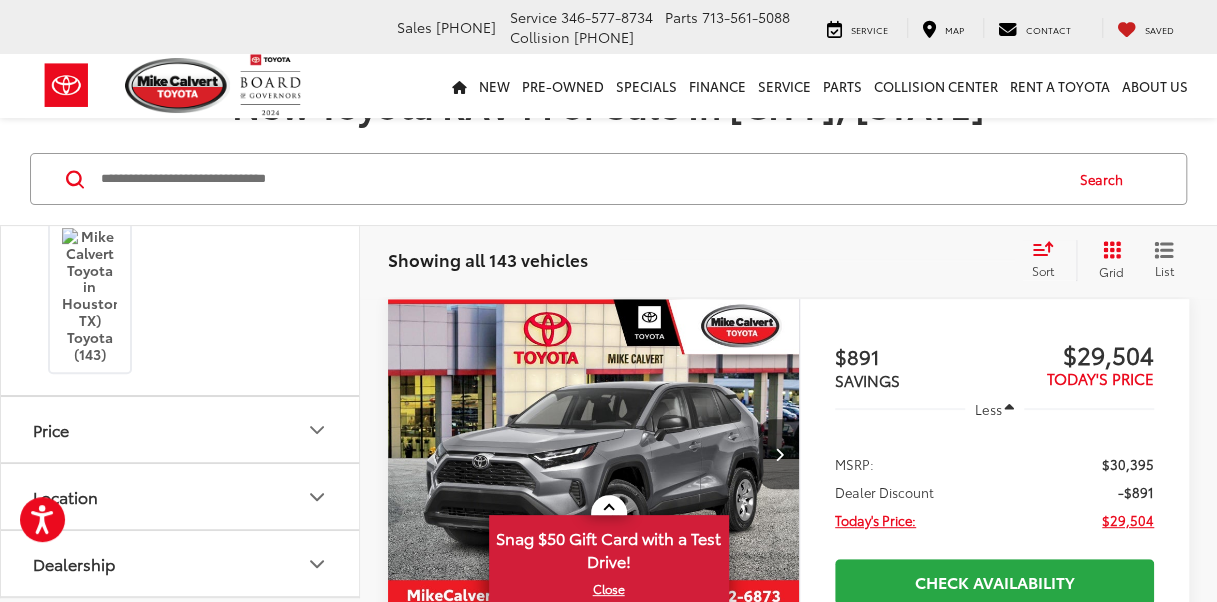scroll, scrollTop: 402, scrollLeft: 0, axis: vertical 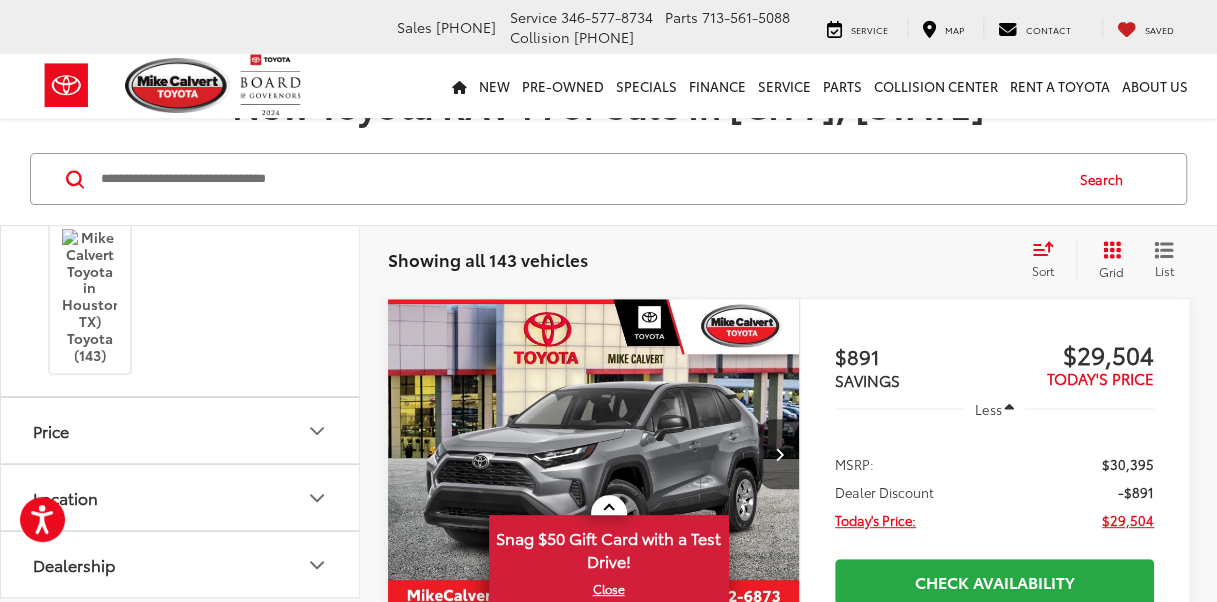 click on "Price" at bounding box center (181, 430) 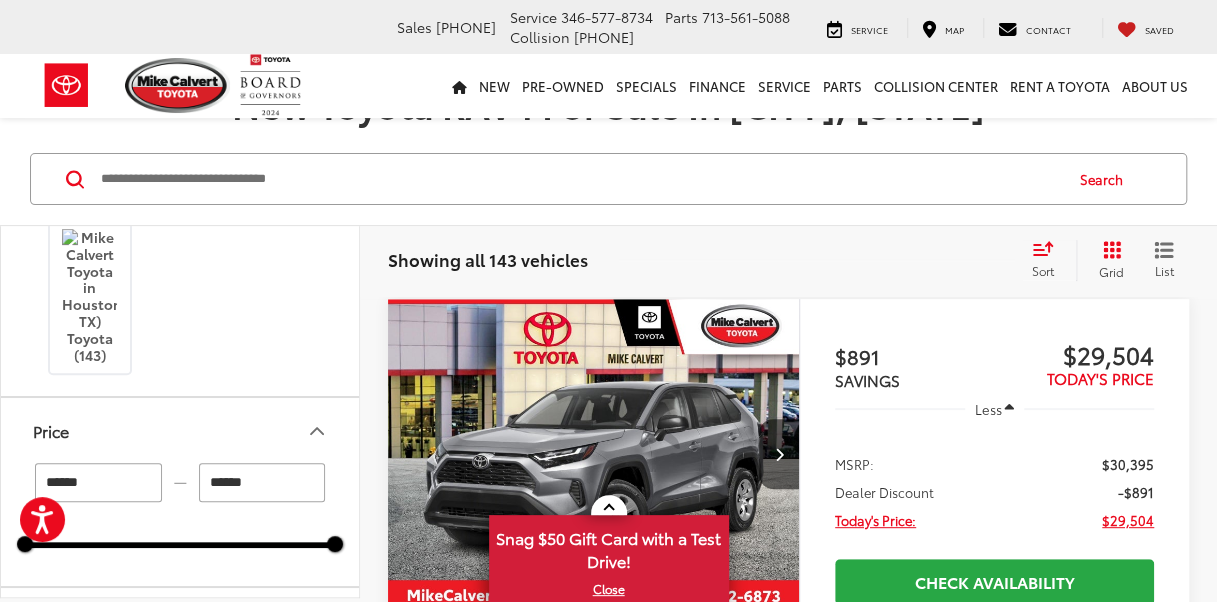 click on "Price" at bounding box center (181, 430) 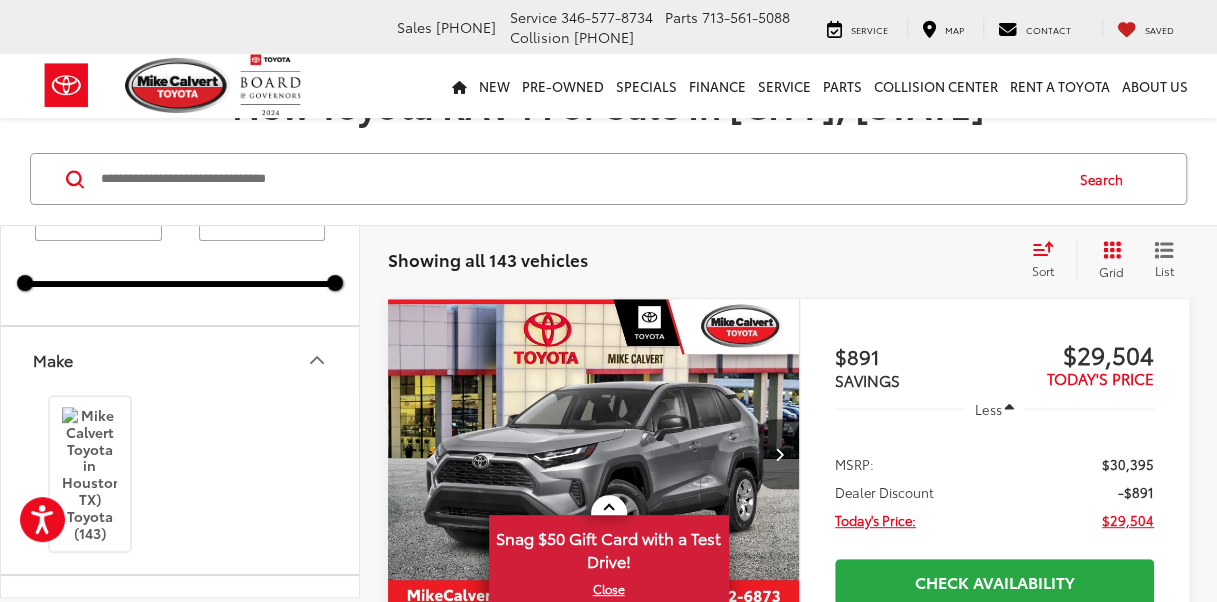 scroll, scrollTop: 331, scrollLeft: 0, axis: vertical 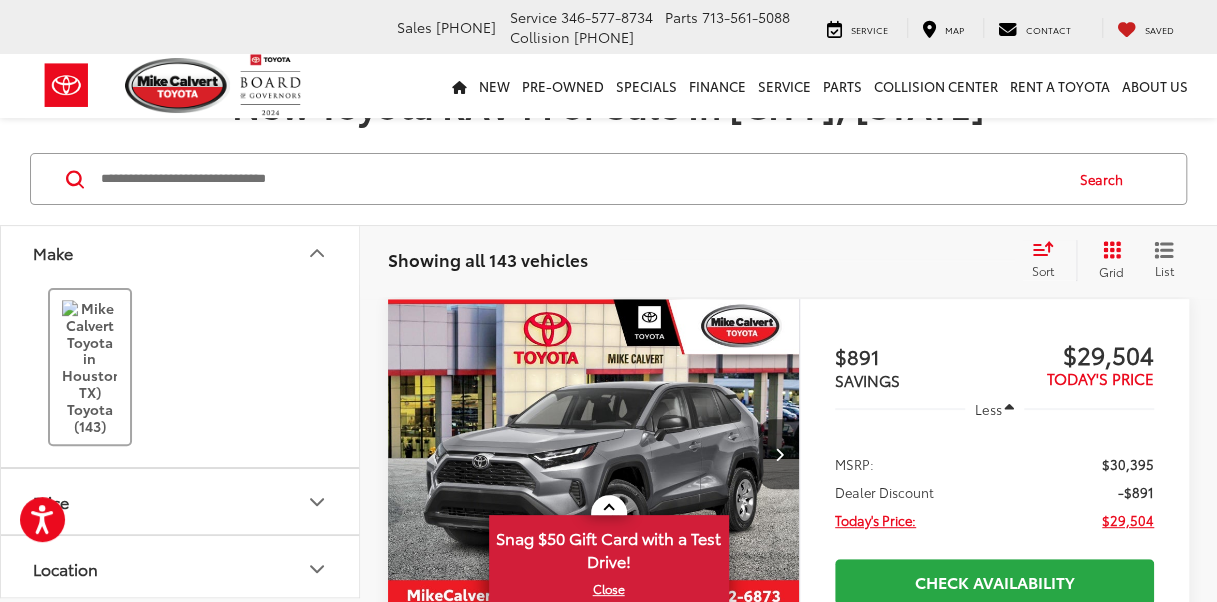 click on "Toyota   (143)" at bounding box center (90, 367) 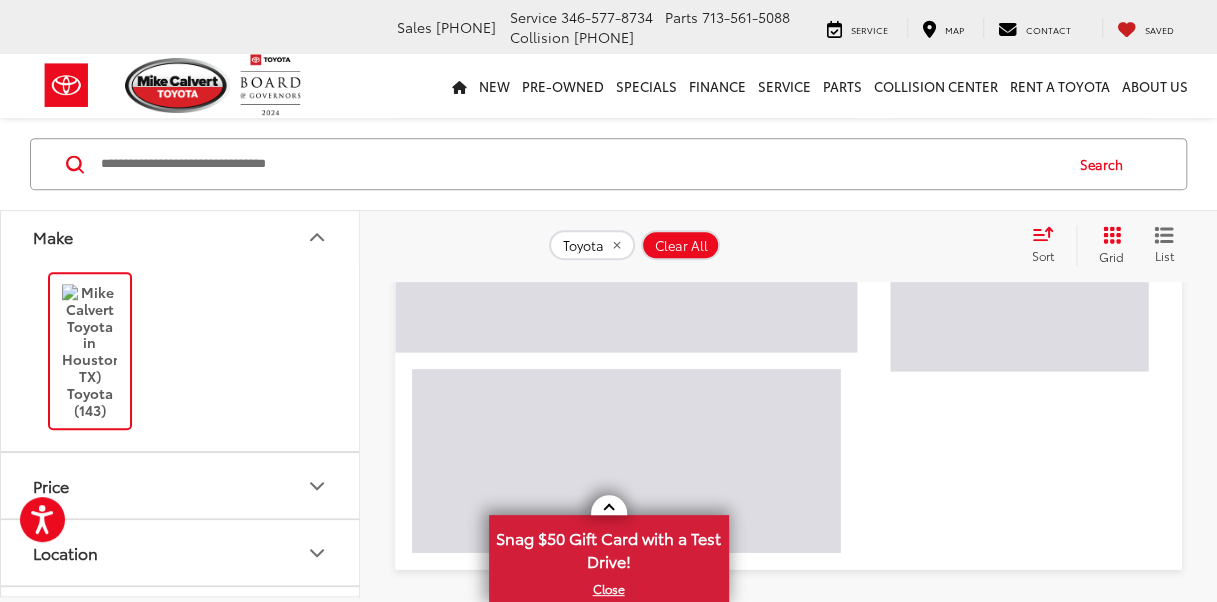 scroll, scrollTop: 421, scrollLeft: 0, axis: vertical 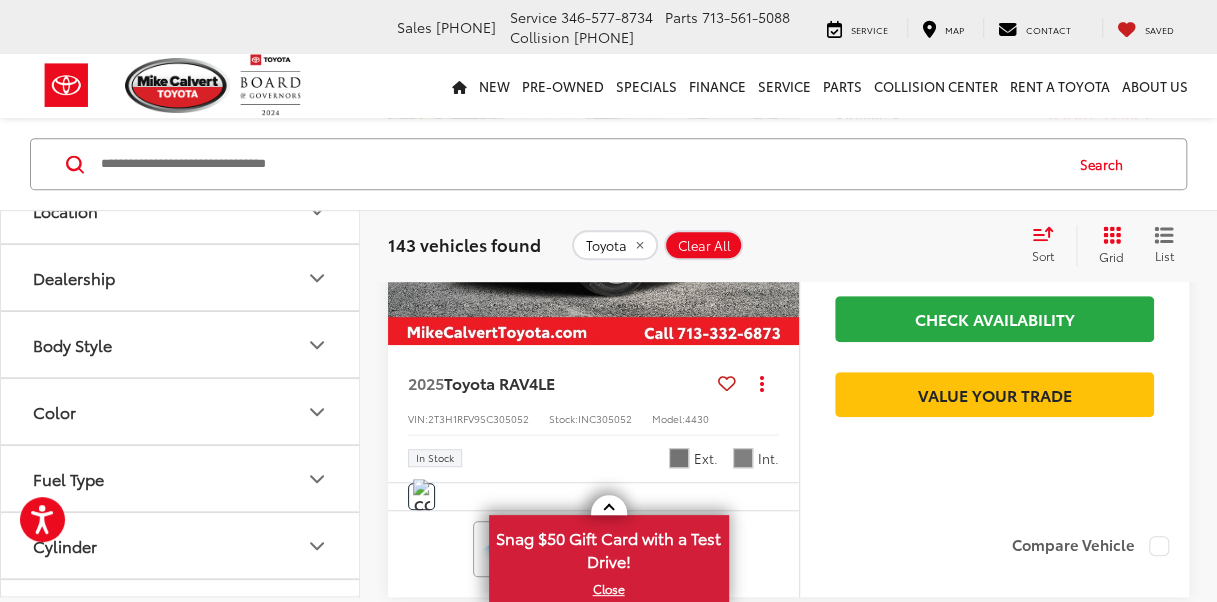 click on "Body Style" at bounding box center (181, 344) 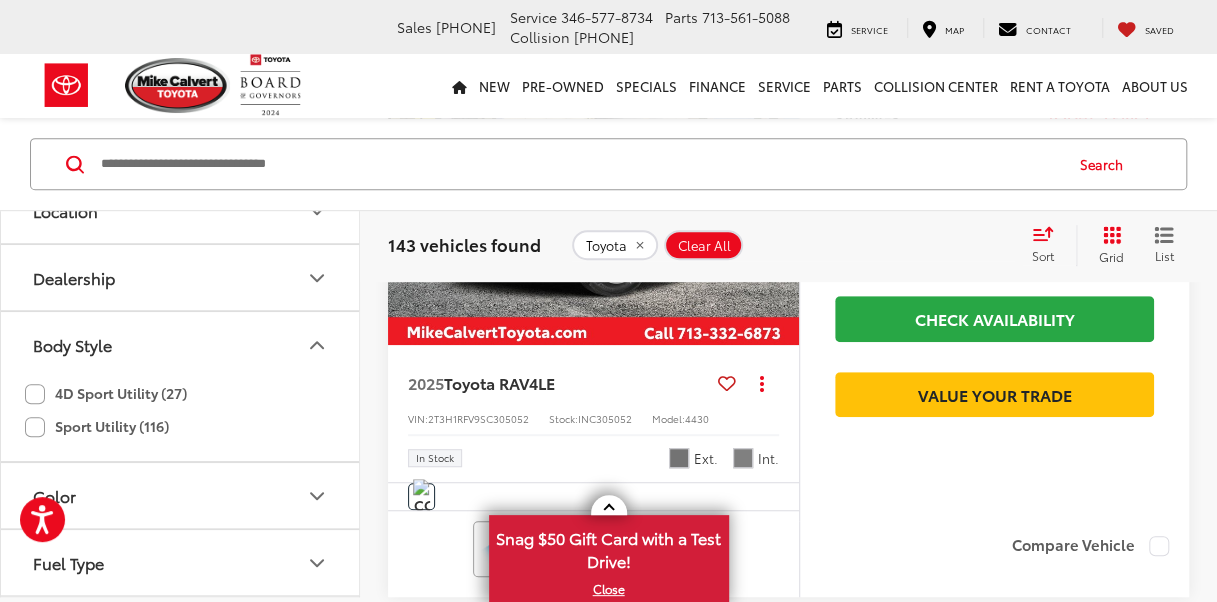 click on "Body Style" at bounding box center [181, 344] 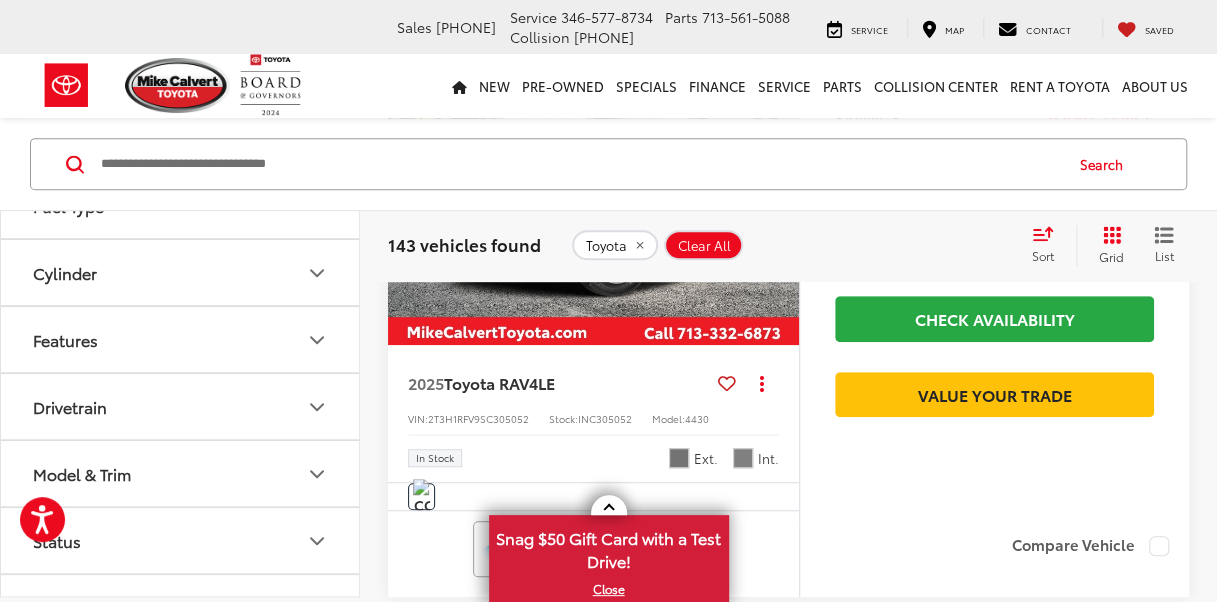 scroll, scrollTop: 979, scrollLeft: 0, axis: vertical 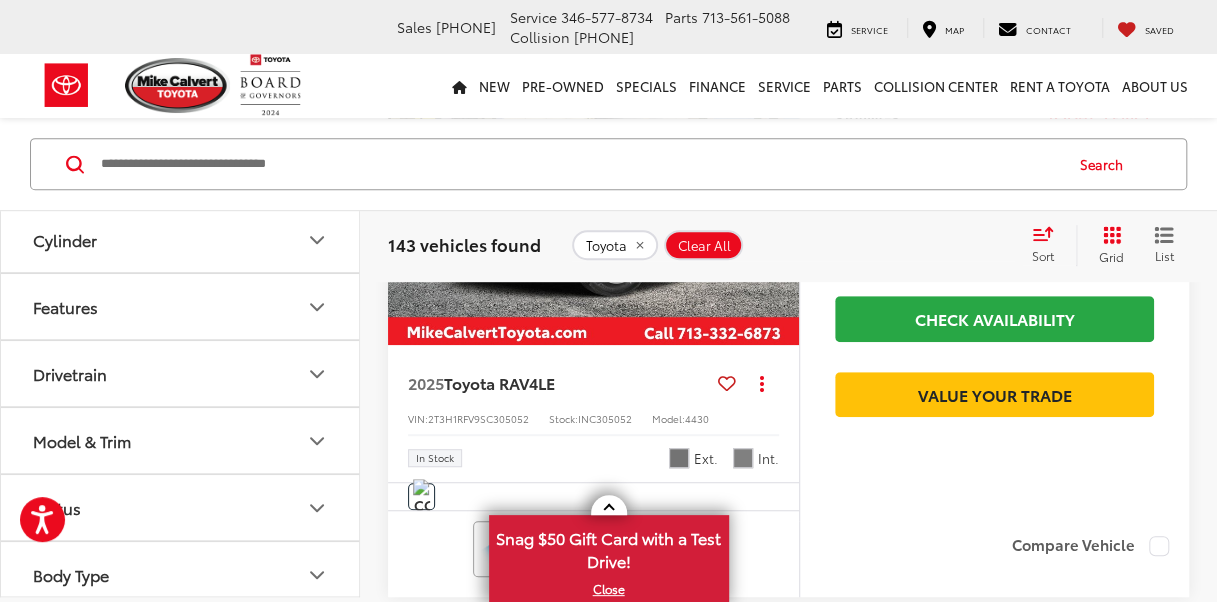 click 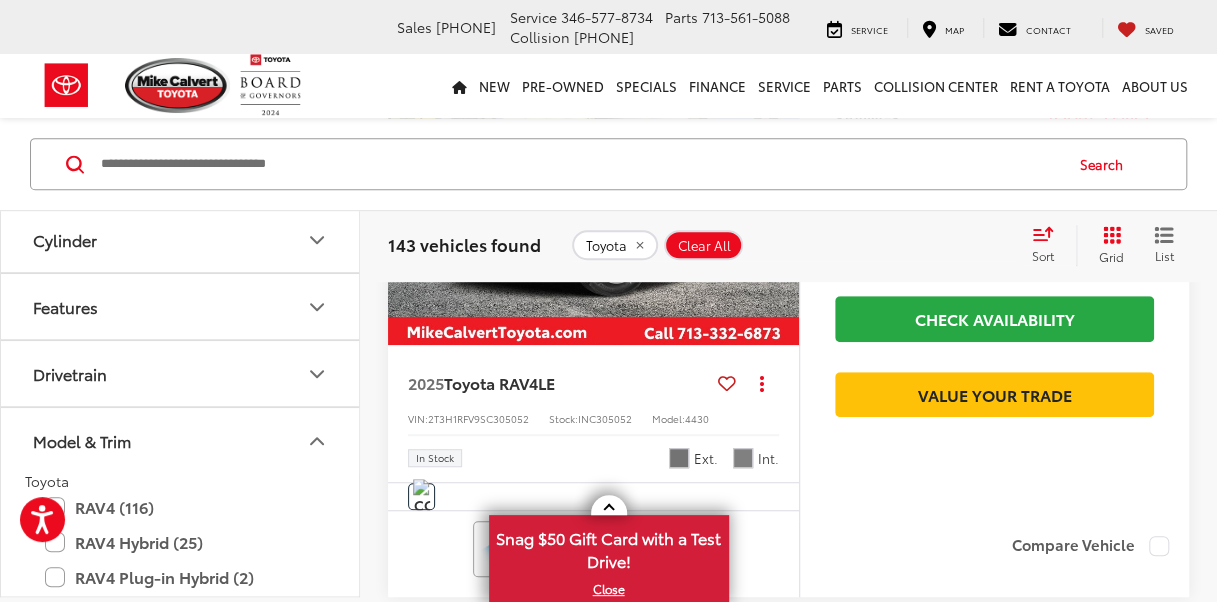 scroll, scrollTop: 1119, scrollLeft: 0, axis: vertical 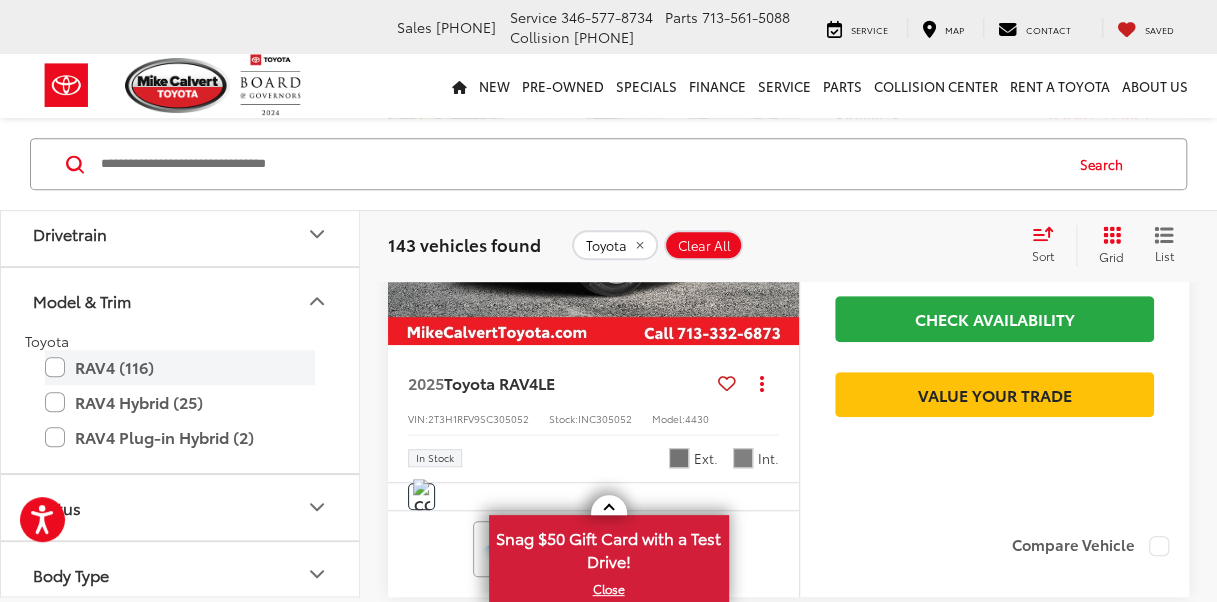 click on "RAV4 (116)" at bounding box center (180, 367) 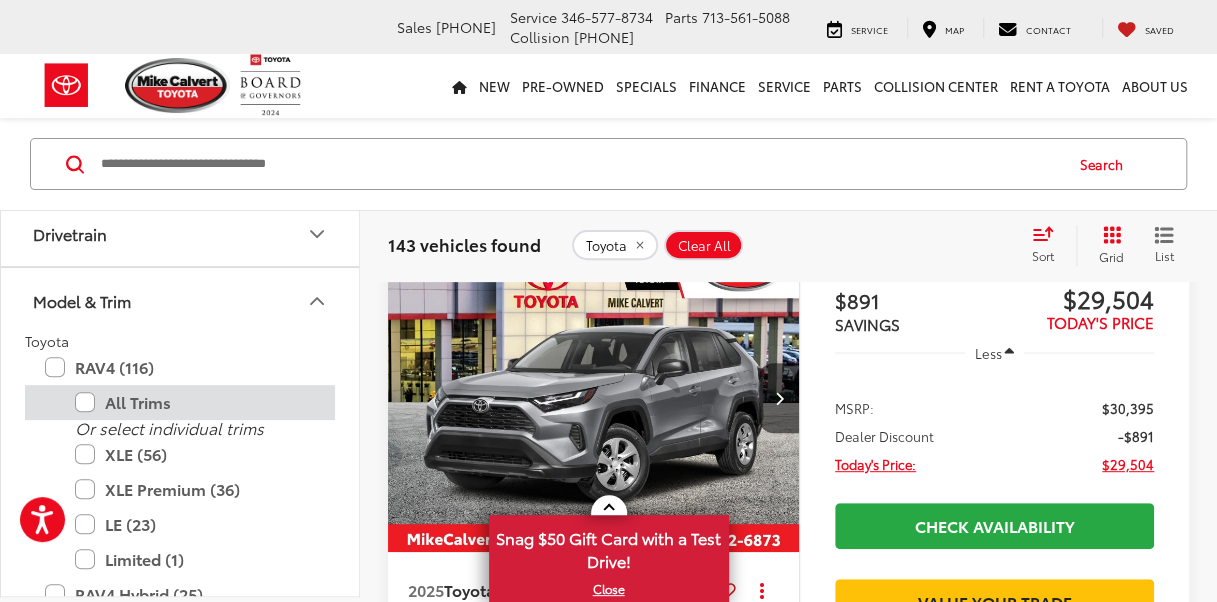 scroll, scrollTop: 173, scrollLeft: 0, axis: vertical 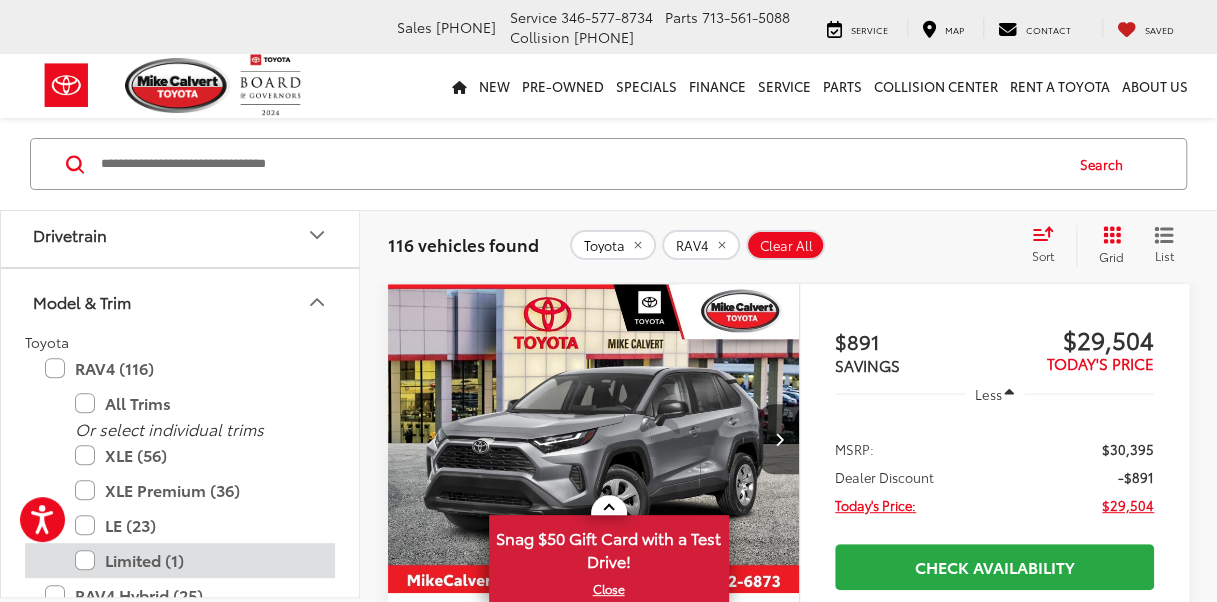 click on "Limited (1)" at bounding box center (195, 560) 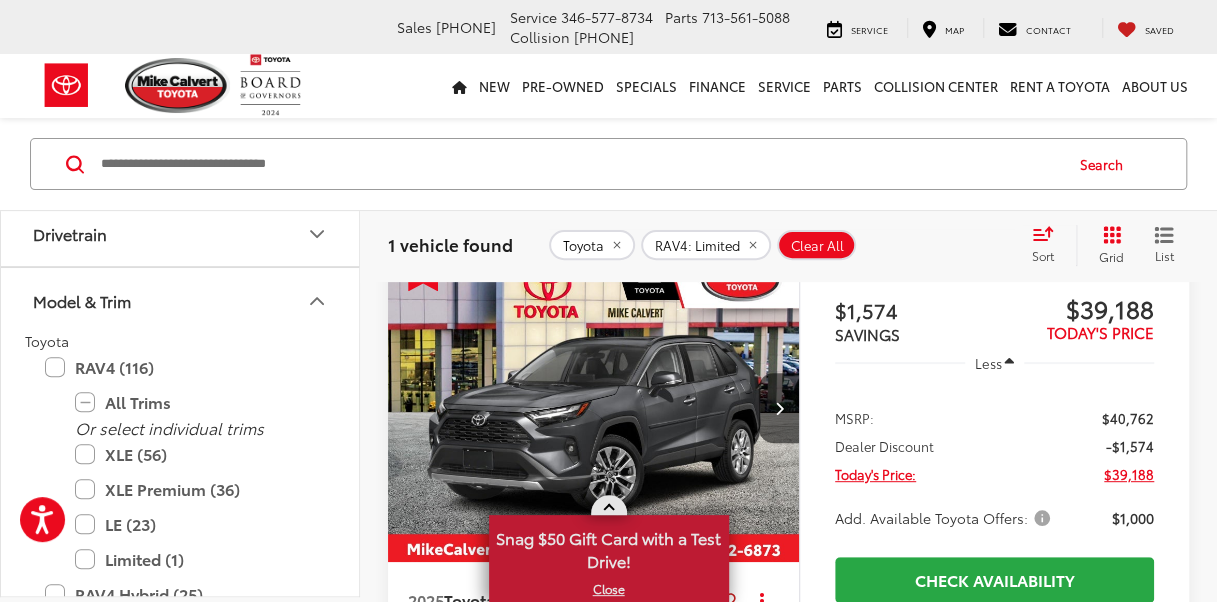 scroll, scrollTop: 196, scrollLeft: 0, axis: vertical 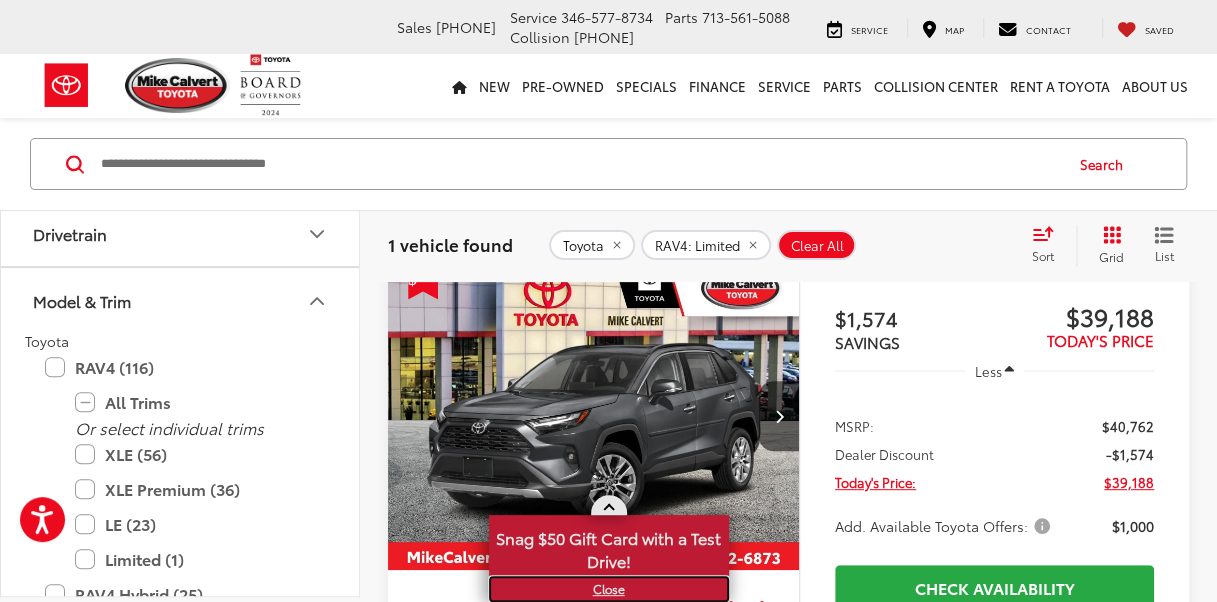 click on "X" at bounding box center [609, 589] 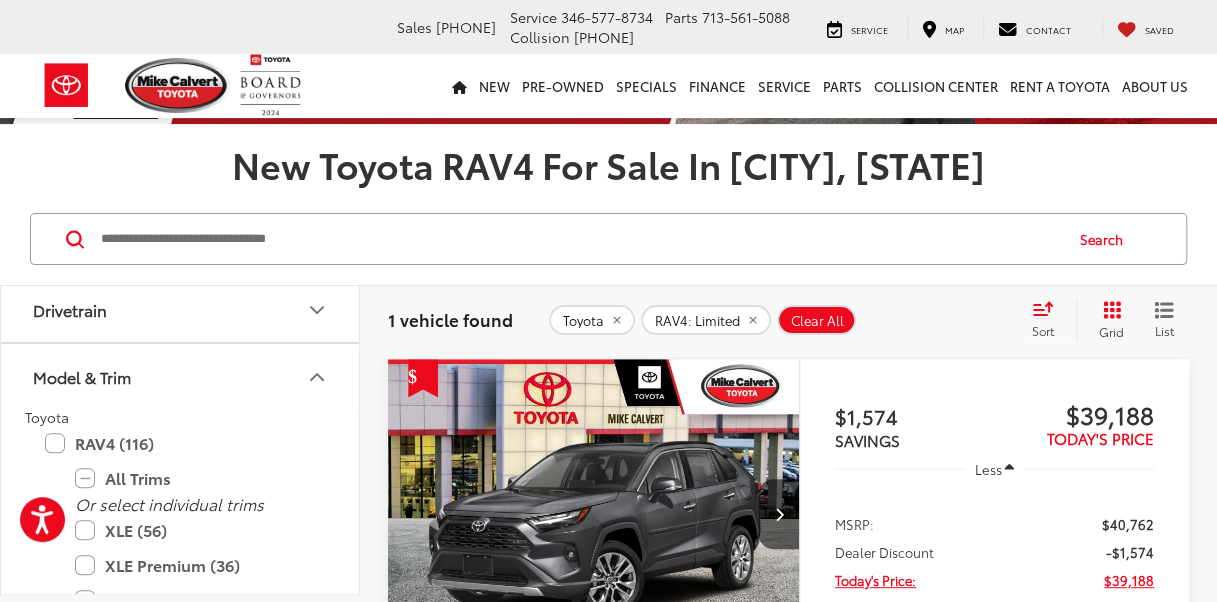 scroll, scrollTop: 95, scrollLeft: 0, axis: vertical 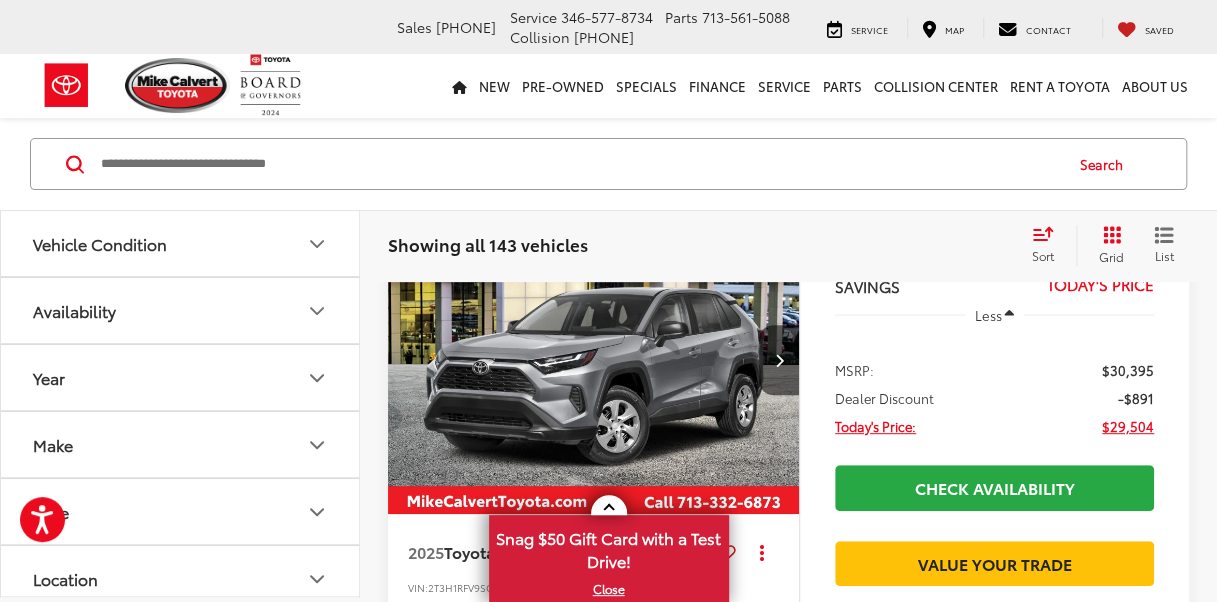 click on "Year" at bounding box center (181, 377) 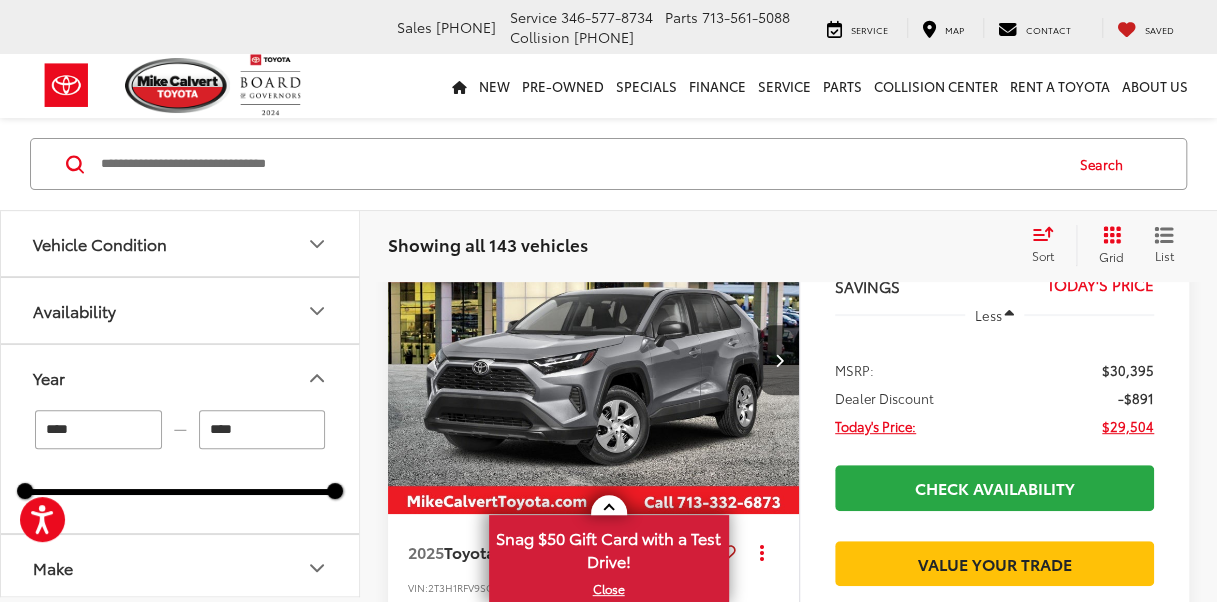click on "Year" at bounding box center (181, 377) 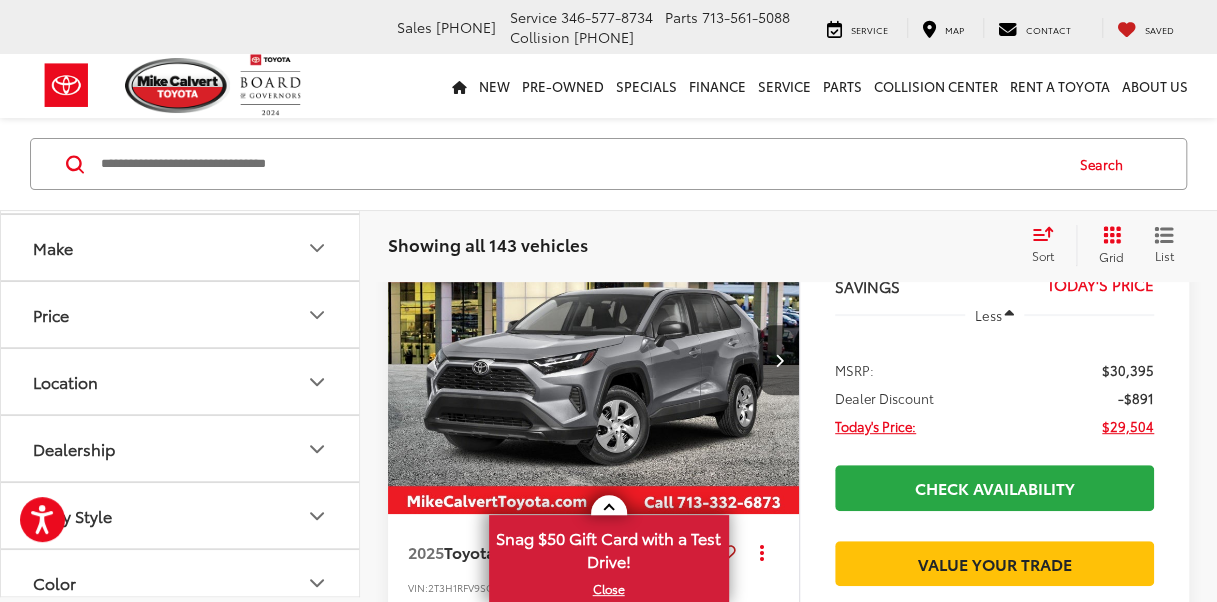 scroll, scrollTop: 198, scrollLeft: 0, axis: vertical 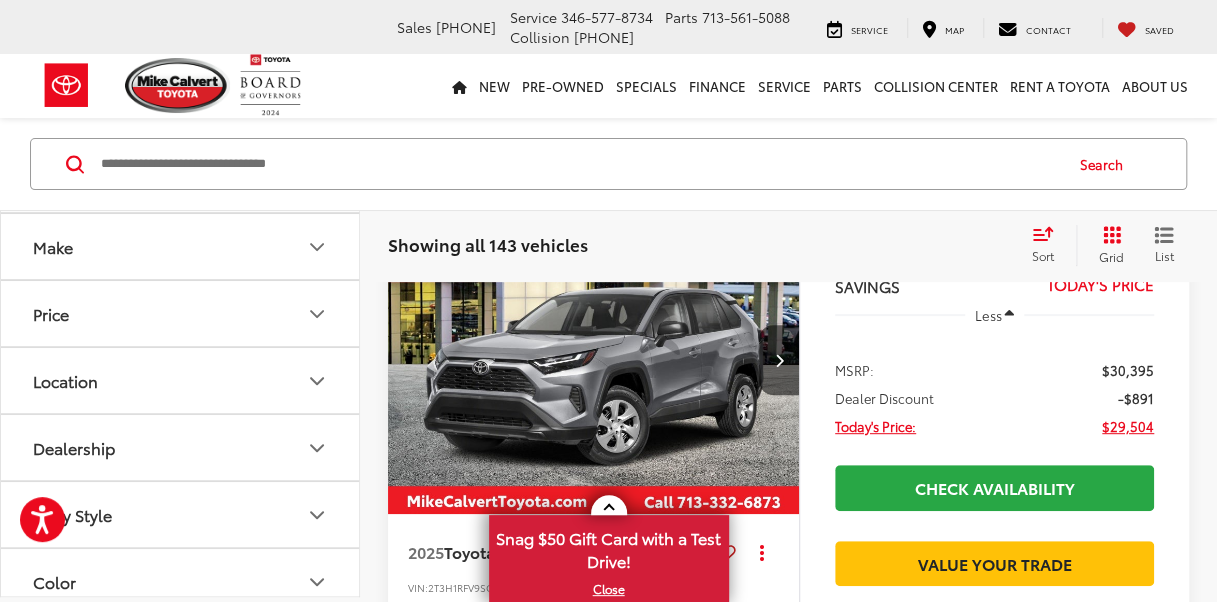 click 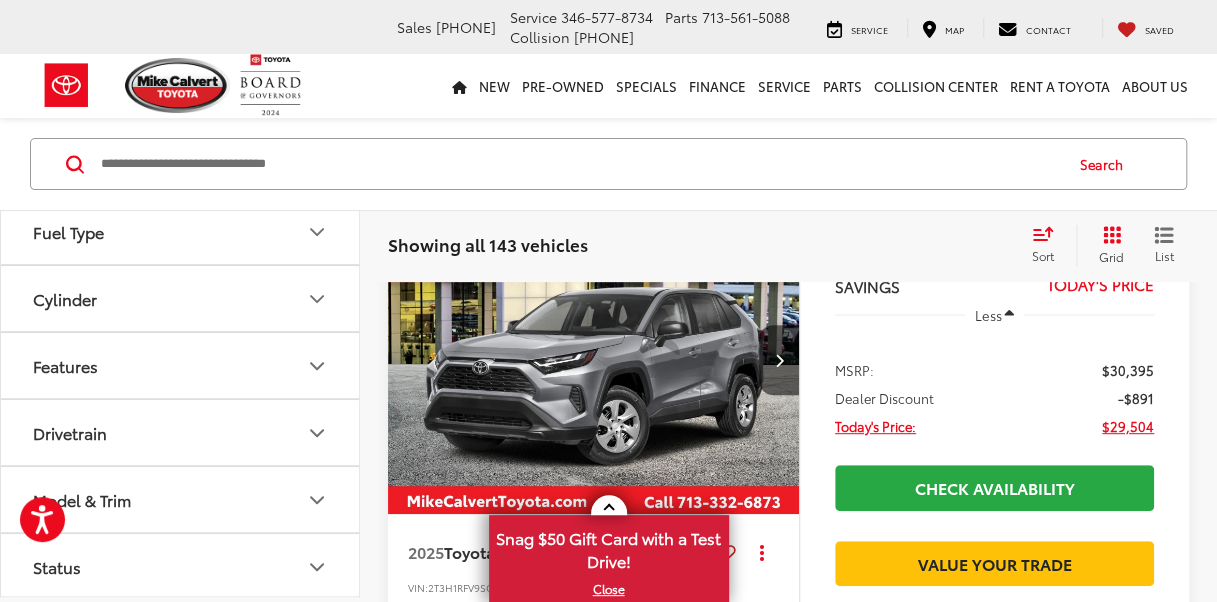 scroll, scrollTop: 856, scrollLeft: 0, axis: vertical 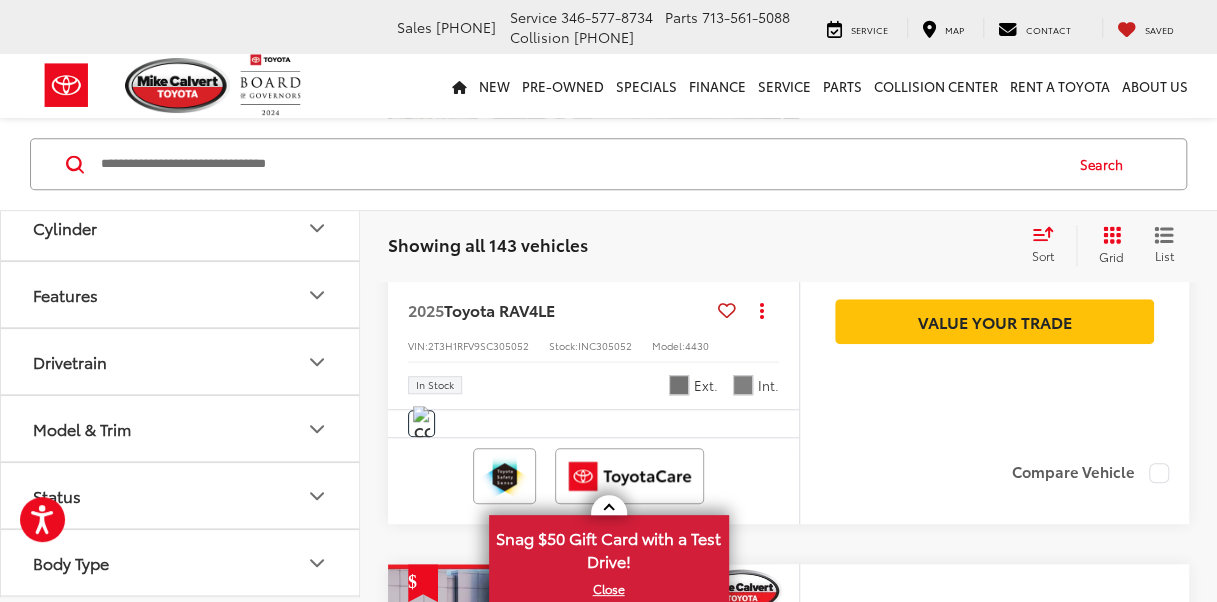 click 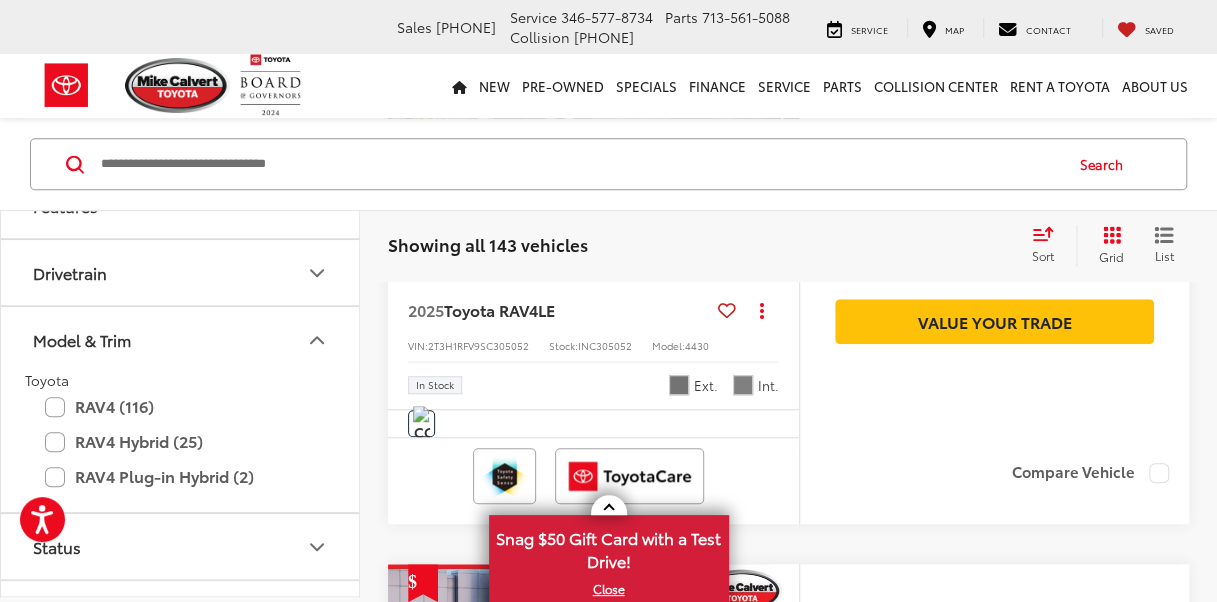 scroll, scrollTop: 996, scrollLeft: 0, axis: vertical 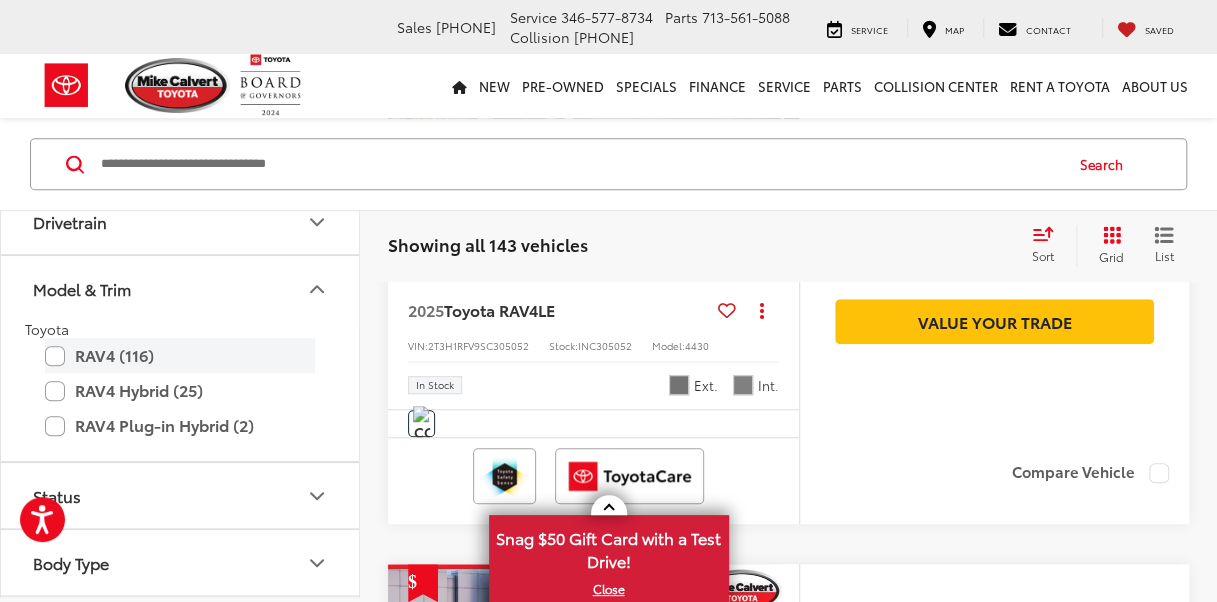 click on "RAV4 (116)" at bounding box center [180, 355] 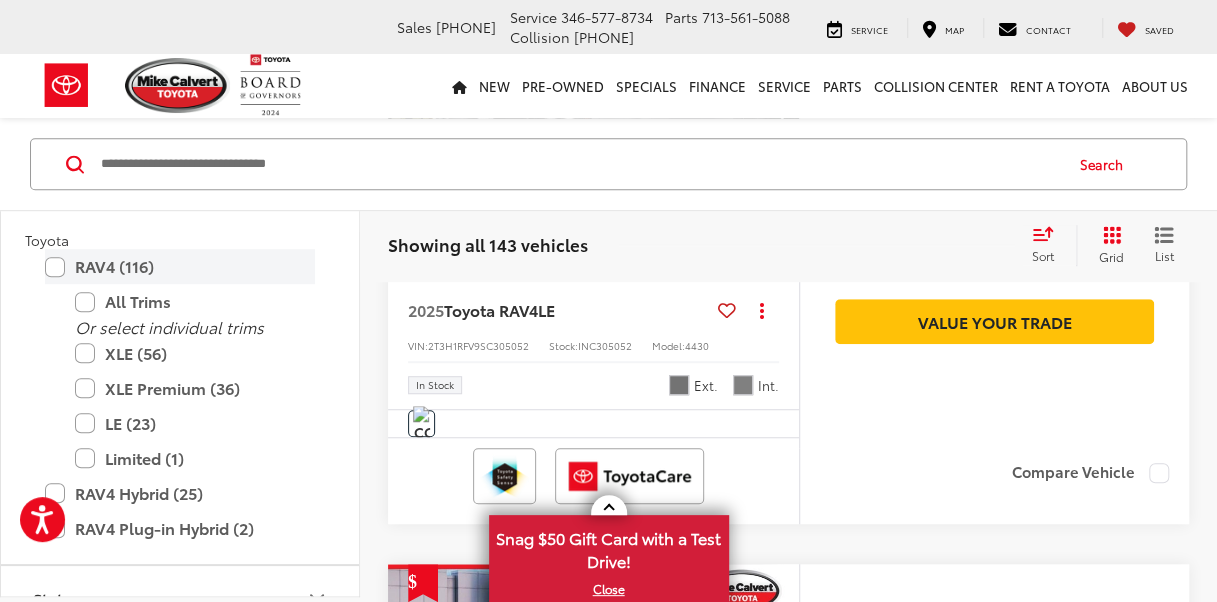 scroll, scrollTop: 1187, scrollLeft: 0, axis: vertical 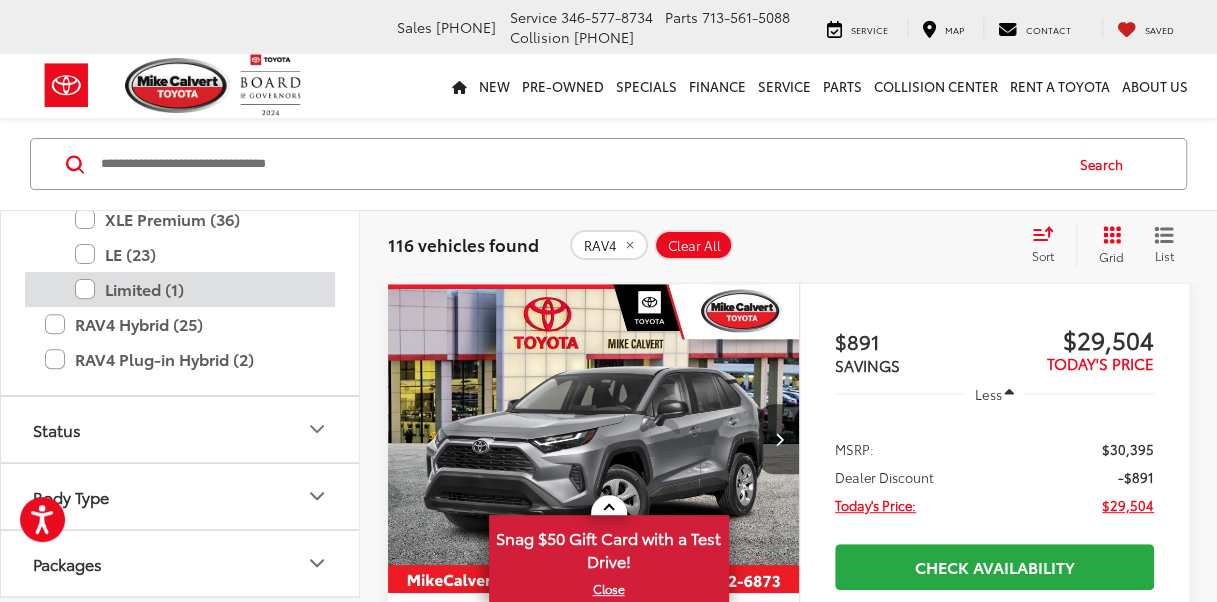 click on "Limited (1)" at bounding box center [195, 289] 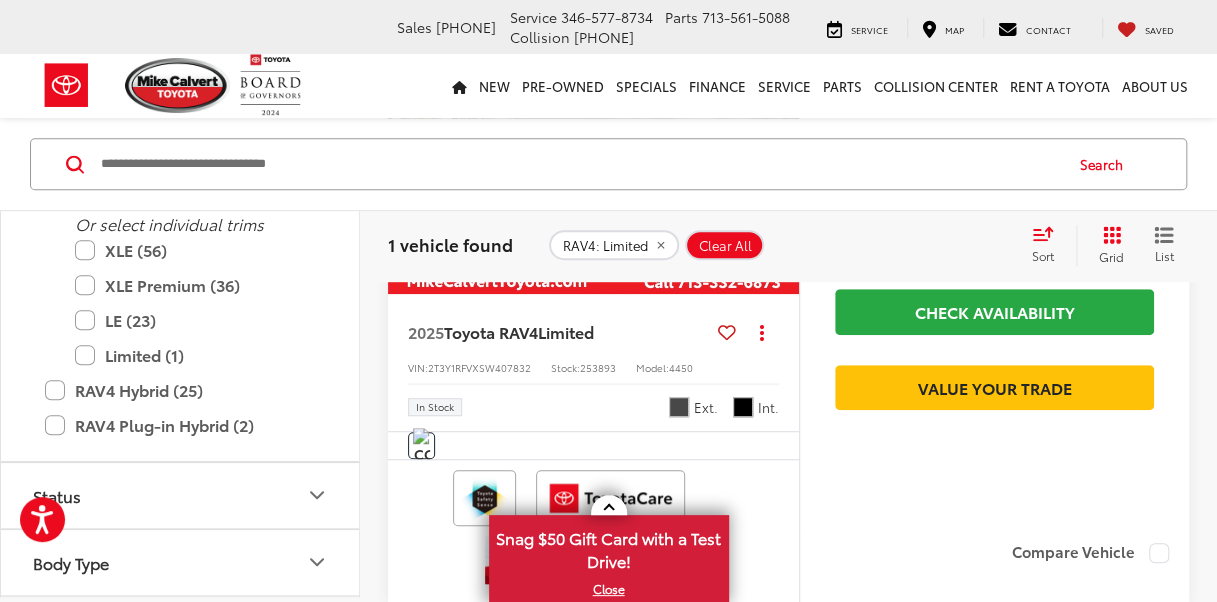 scroll, scrollTop: 471, scrollLeft: 0, axis: vertical 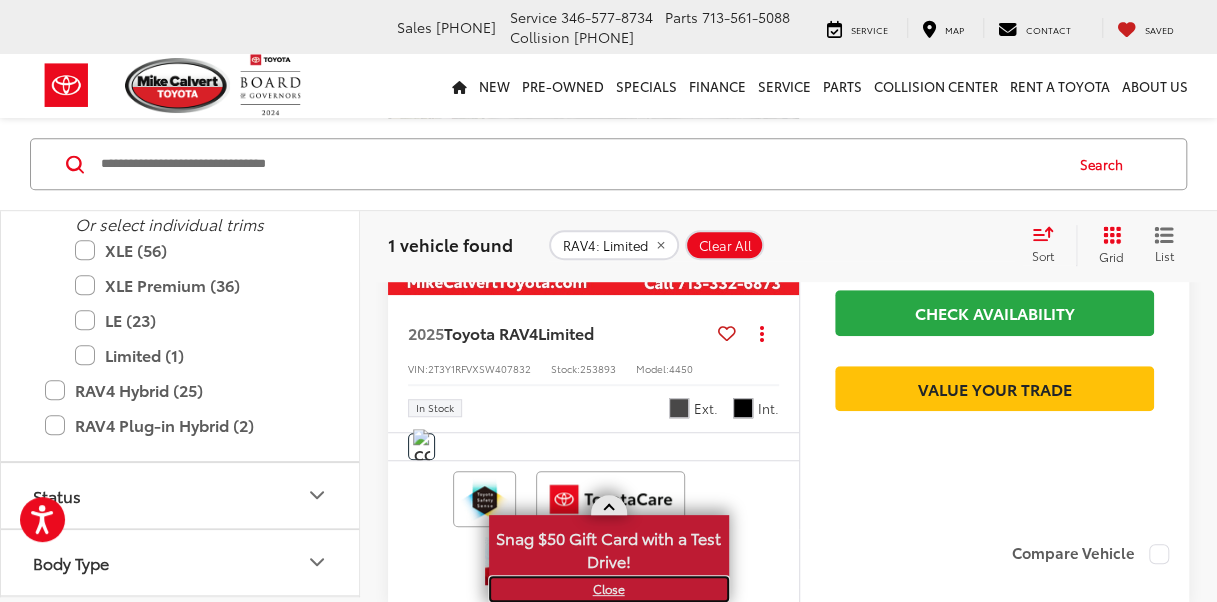 click on "X" at bounding box center [609, 589] 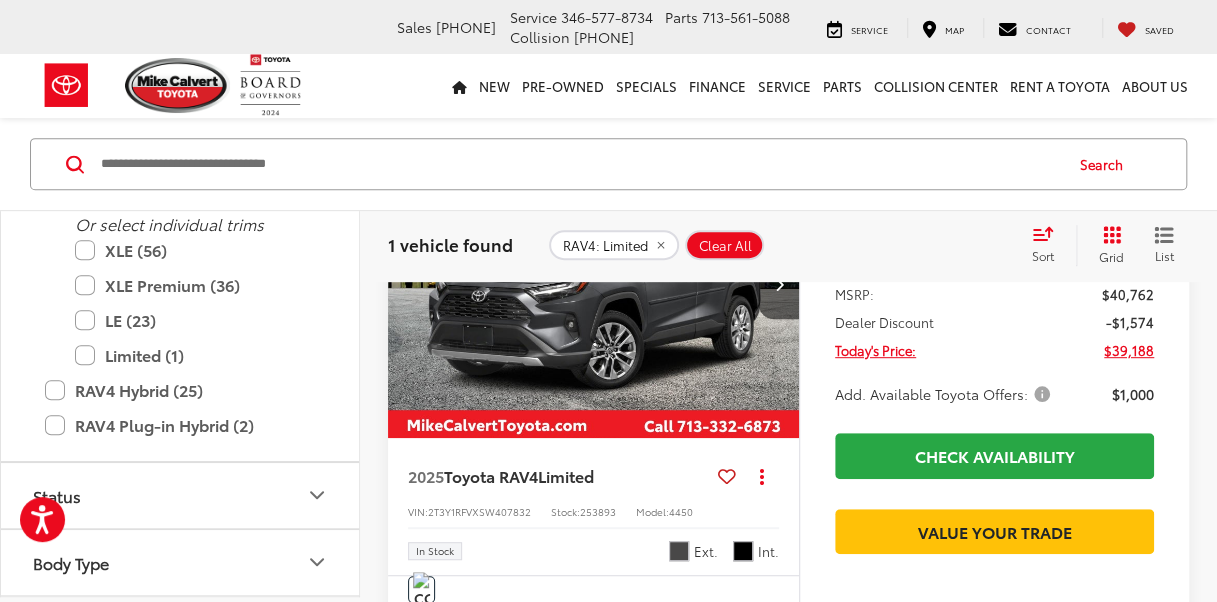scroll, scrollTop: 327, scrollLeft: 0, axis: vertical 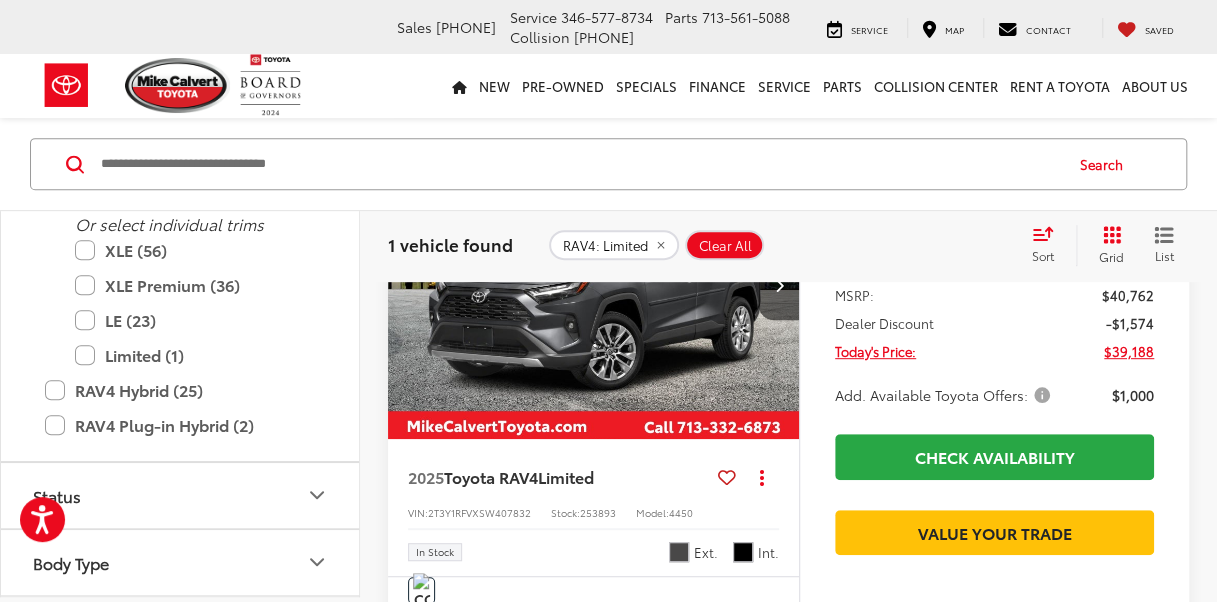 click on "2025  Toyota RAV4  Limited
Copy Link Share Print View Details VIN:  2T3Y1RFVXSW407832 Stock:  253893 Model:  4450 In Stock Ext. Int." at bounding box center [593, 507] 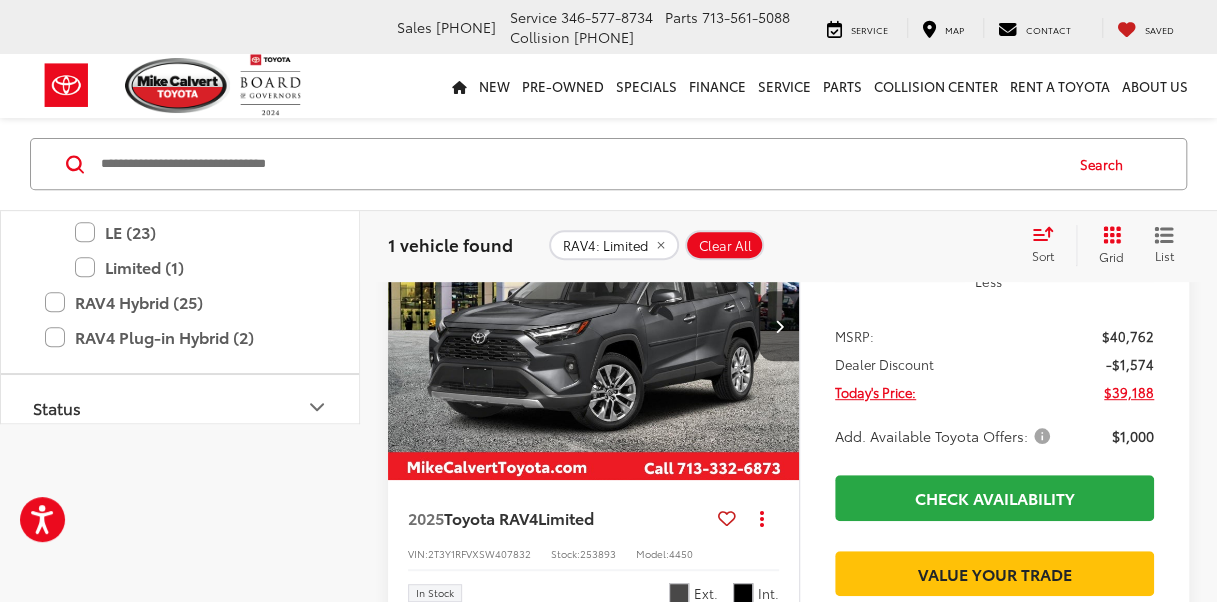 scroll, scrollTop: 0, scrollLeft: 0, axis: both 